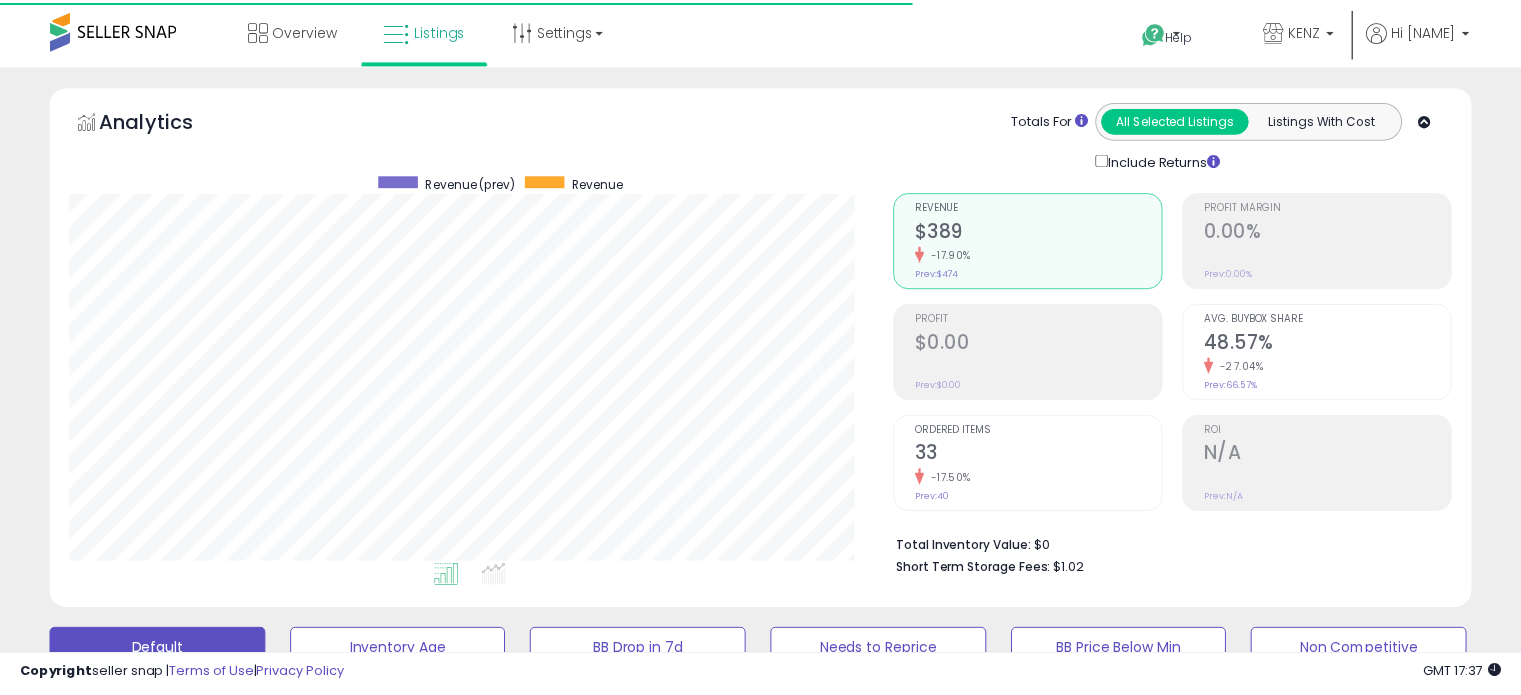 scroll, scrollTop: 0, scrollLeft: 0, axis: both 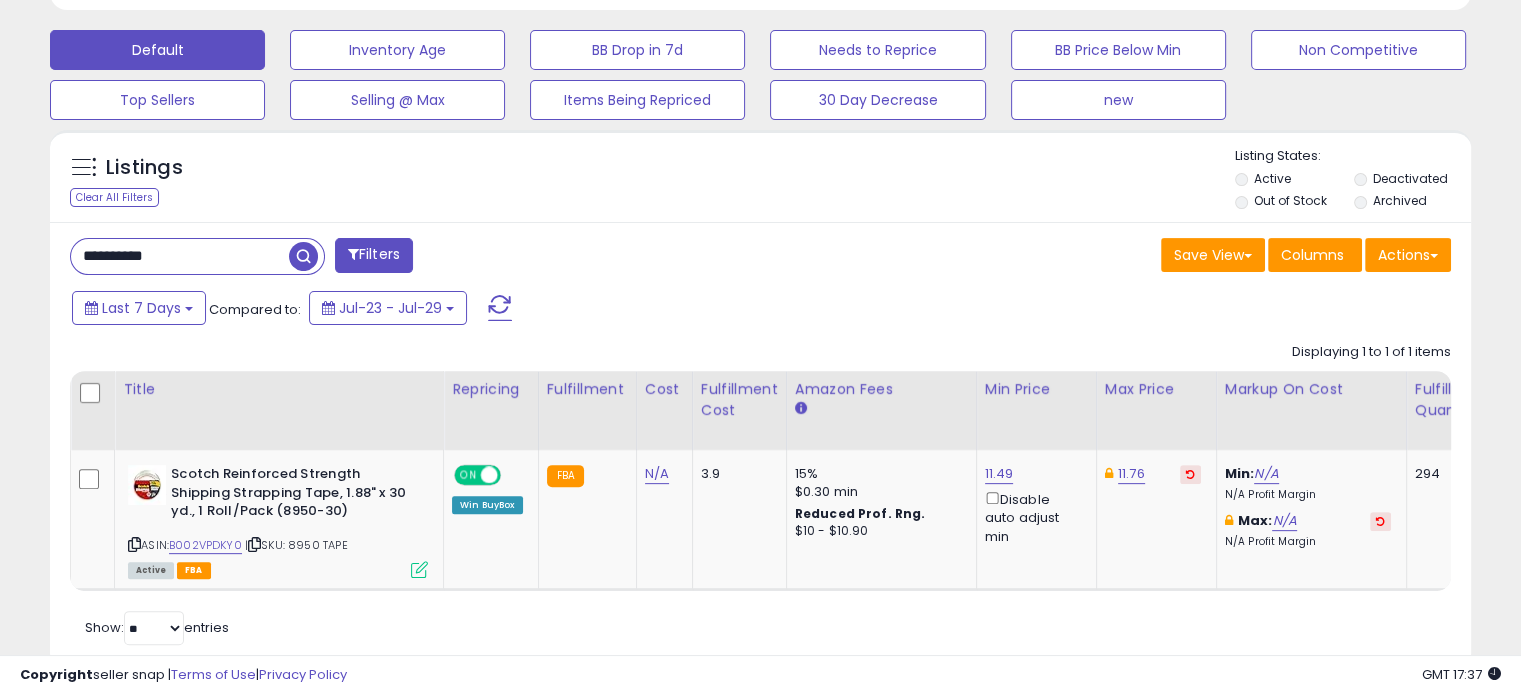 click on "**********" at bounding box center (180, 256) 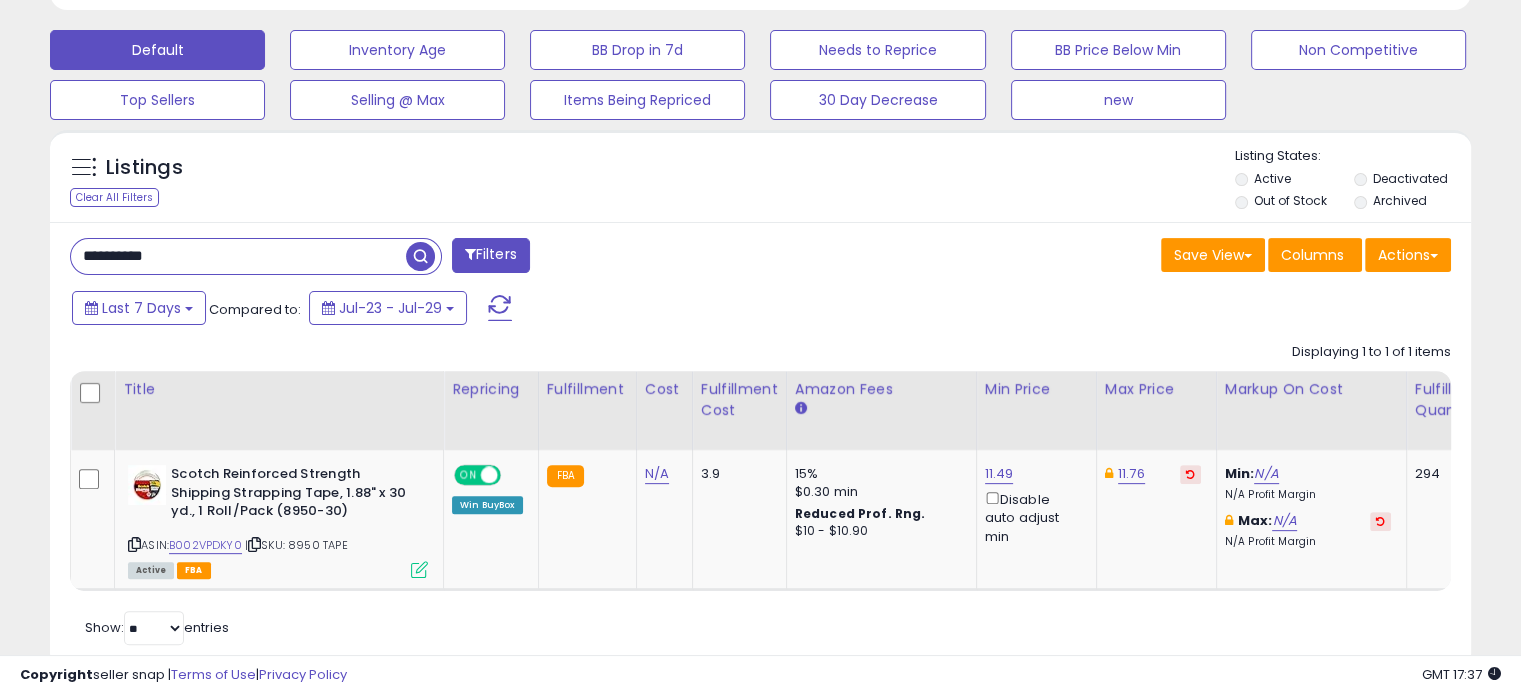 click on "**********" at bounding box center (238, 256) 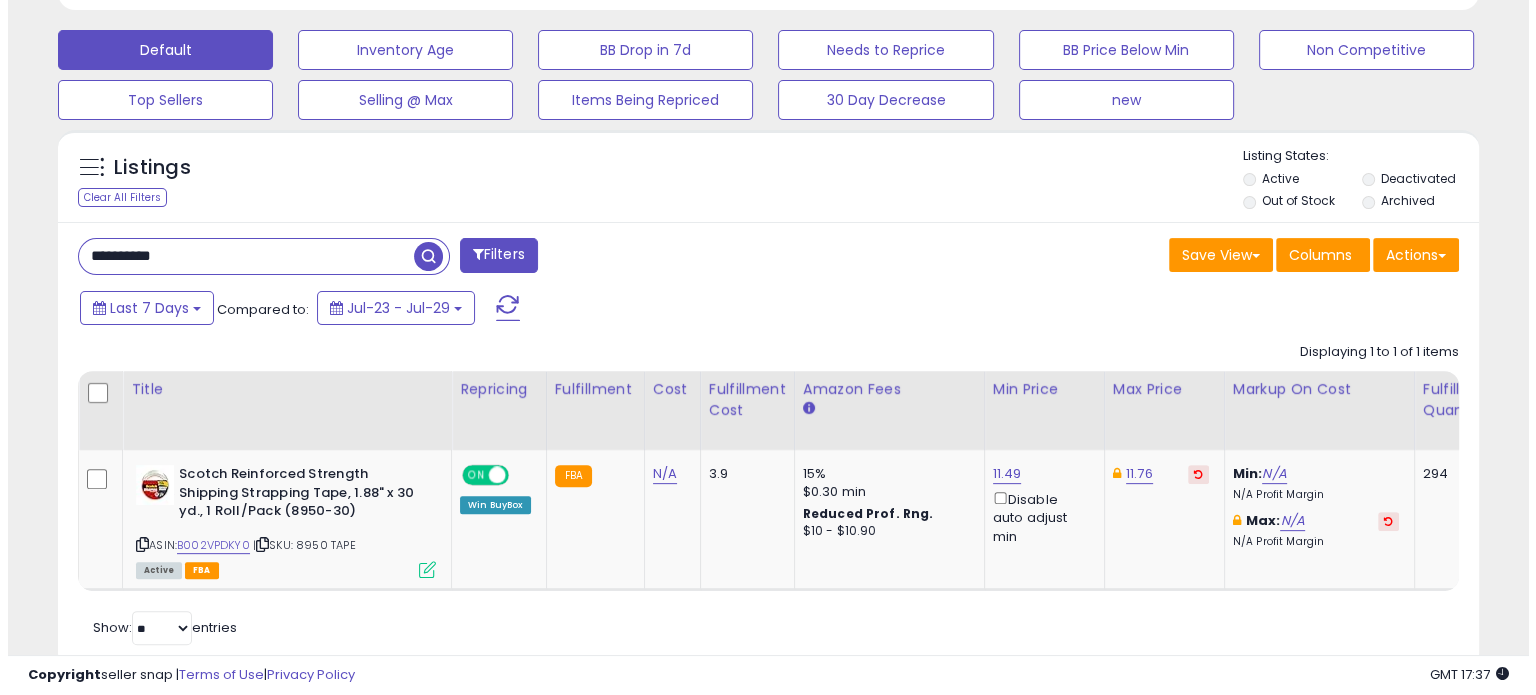 scroll, scrollTop: 524, scrollLeft: 0, axis: vertical 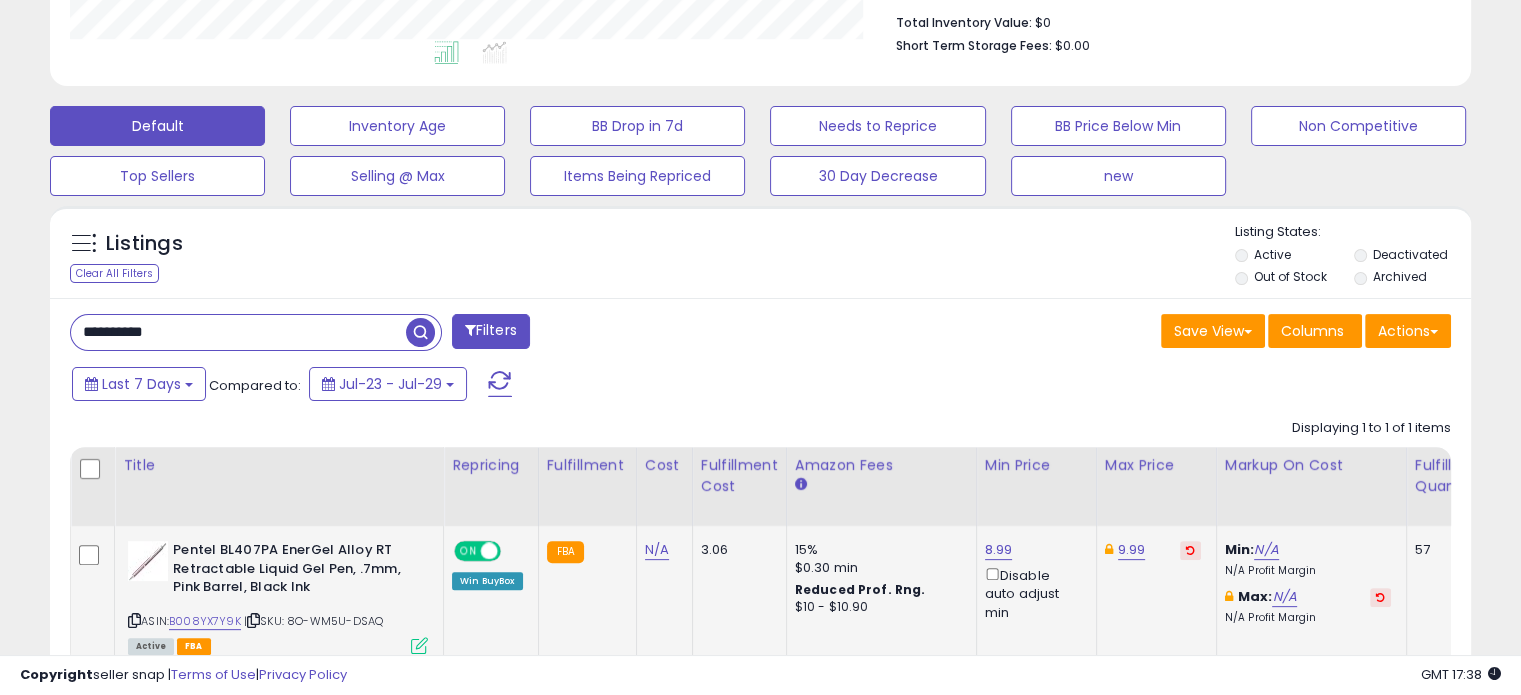 click on "8.99  Disable auto adjust min" 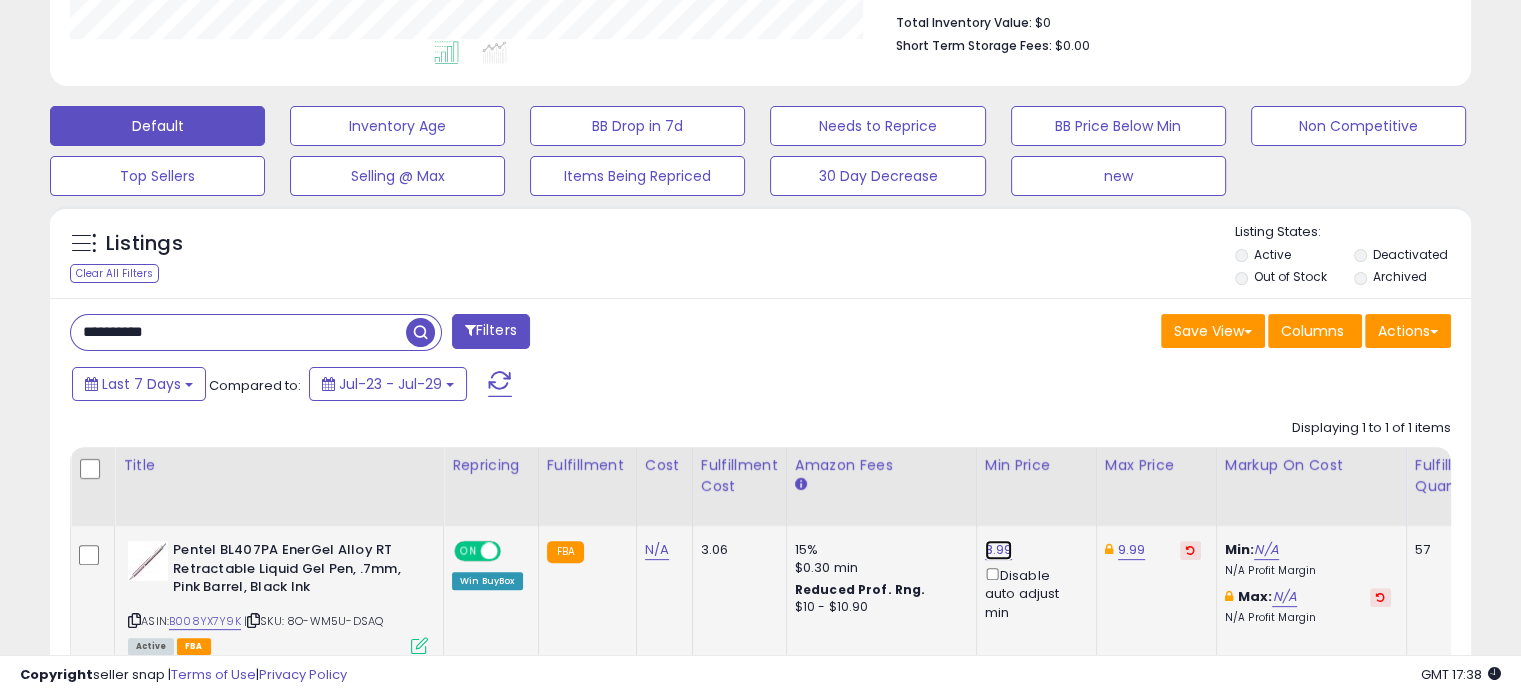 click on "8.99" at bounding box center [999, 550] 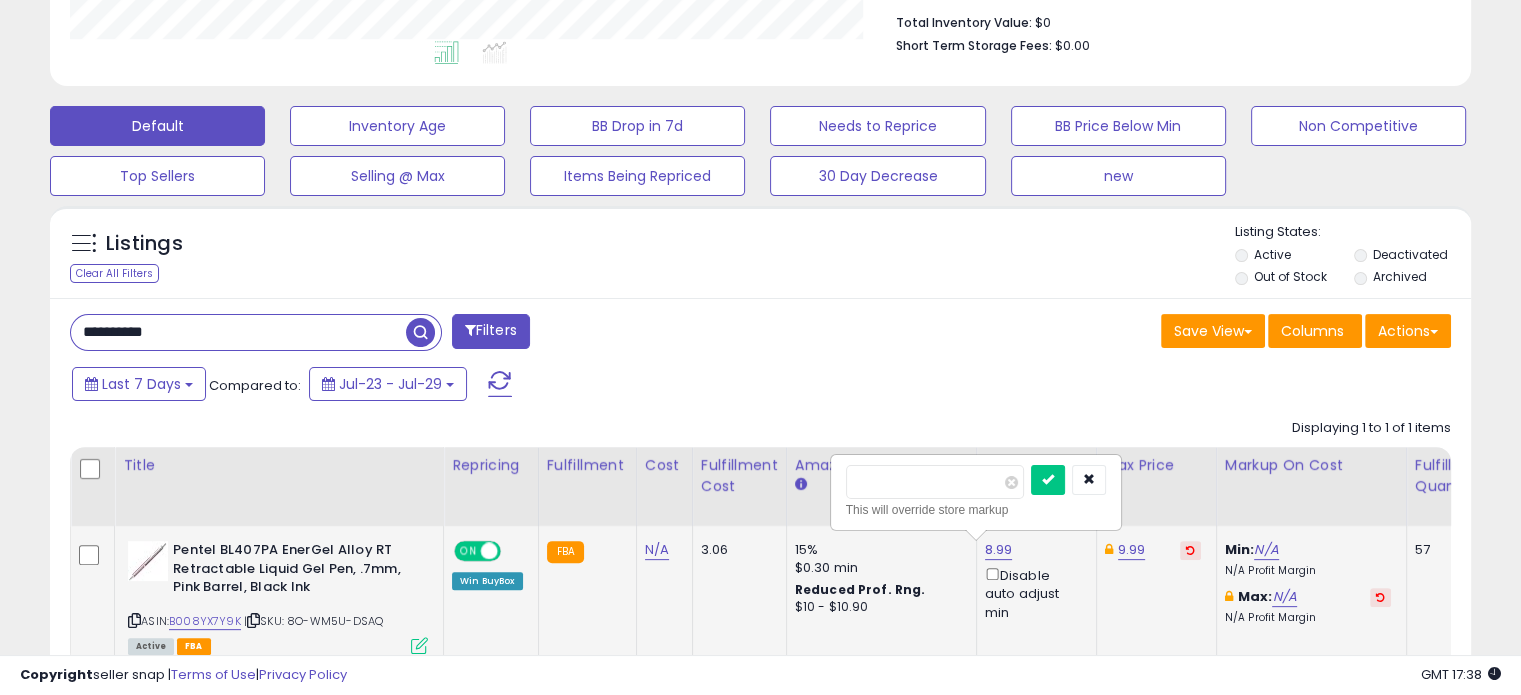 drag, startPoint x: 848, startPoint y: 491, endPoint x: 833, endPoint y: 493, distance: 15.132746 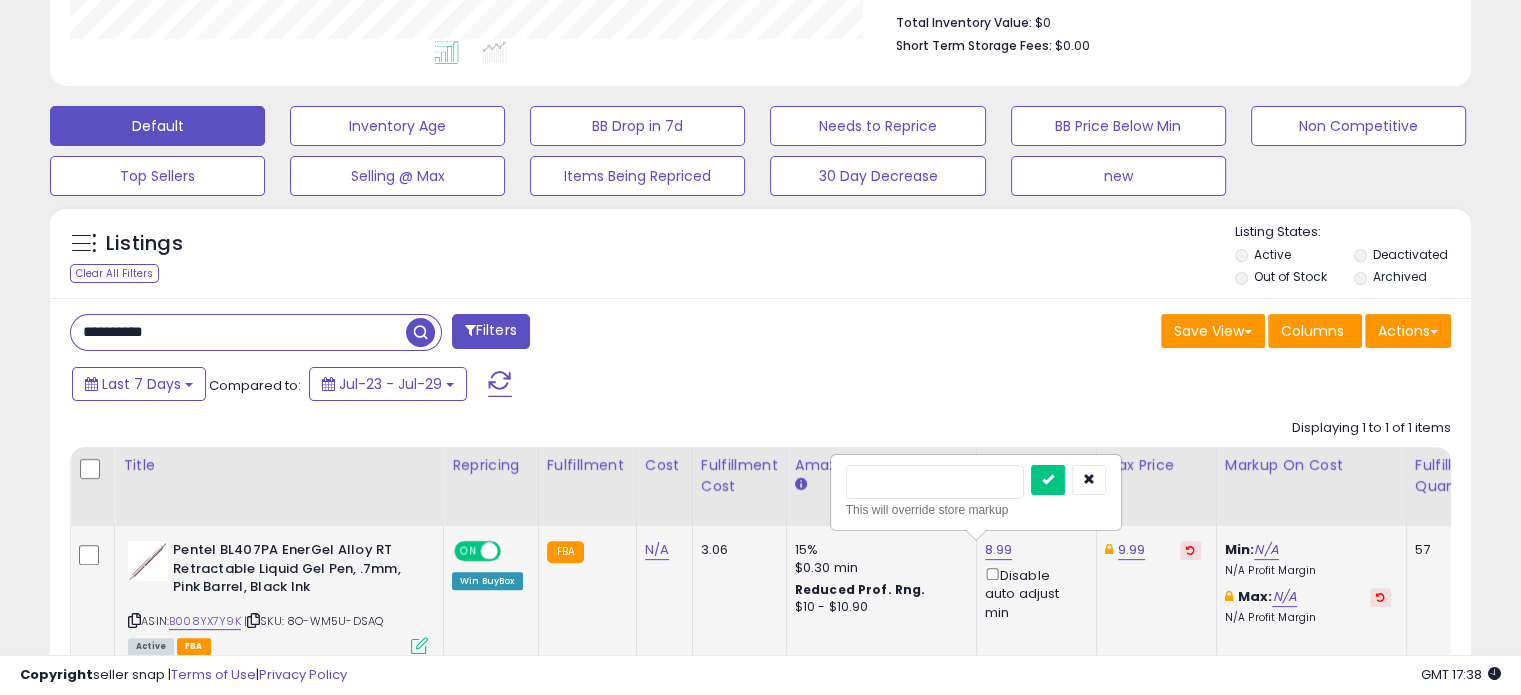 type on "****" 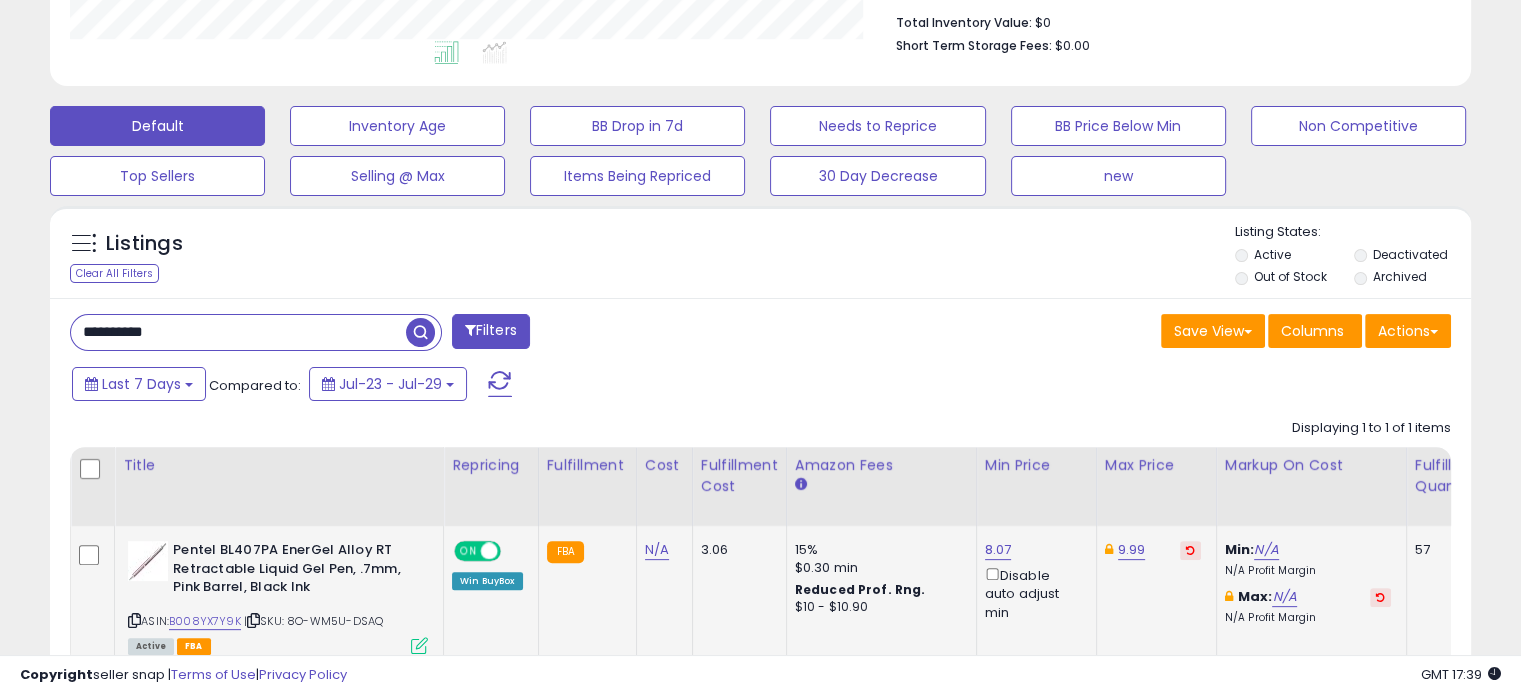 click on "**********" at bounding box center [238, 332] 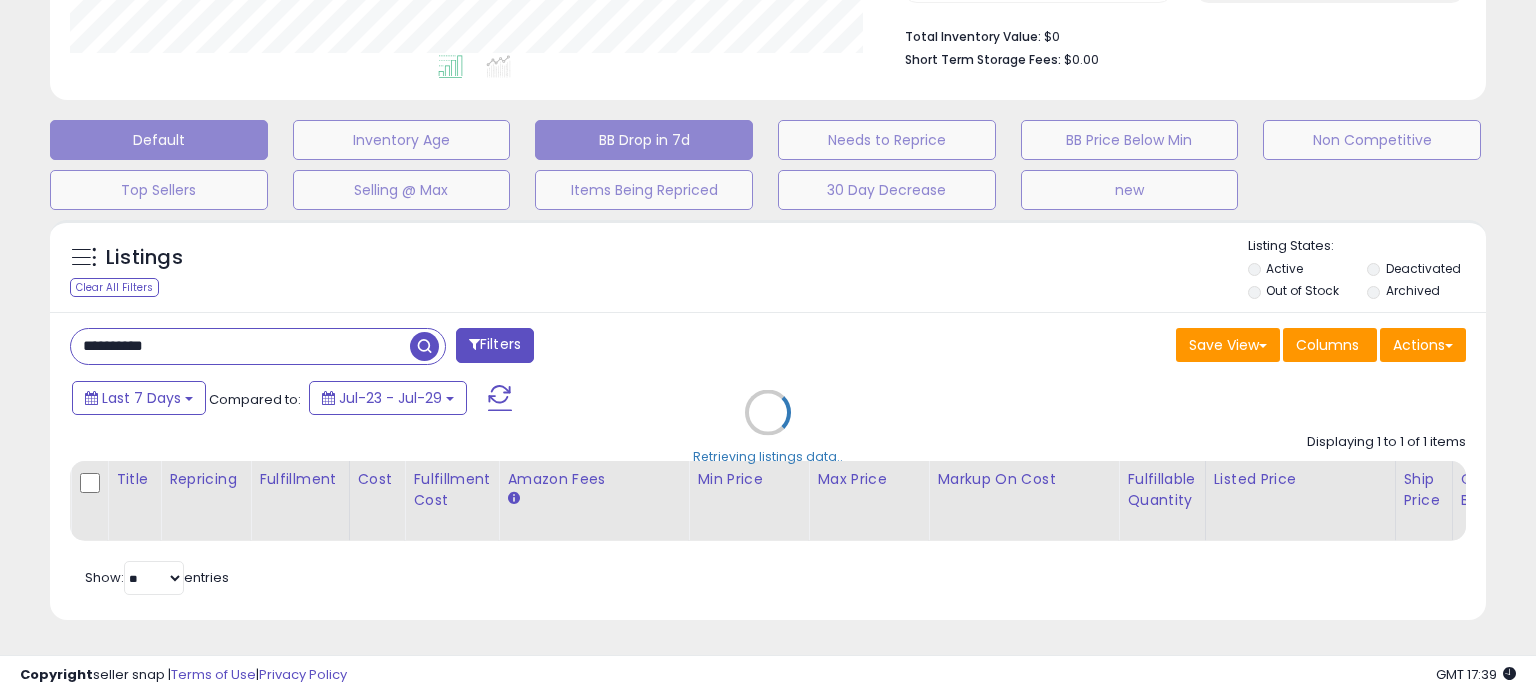 scroll, scrollTop: 999589, scrollLeft: 999168, axis: both 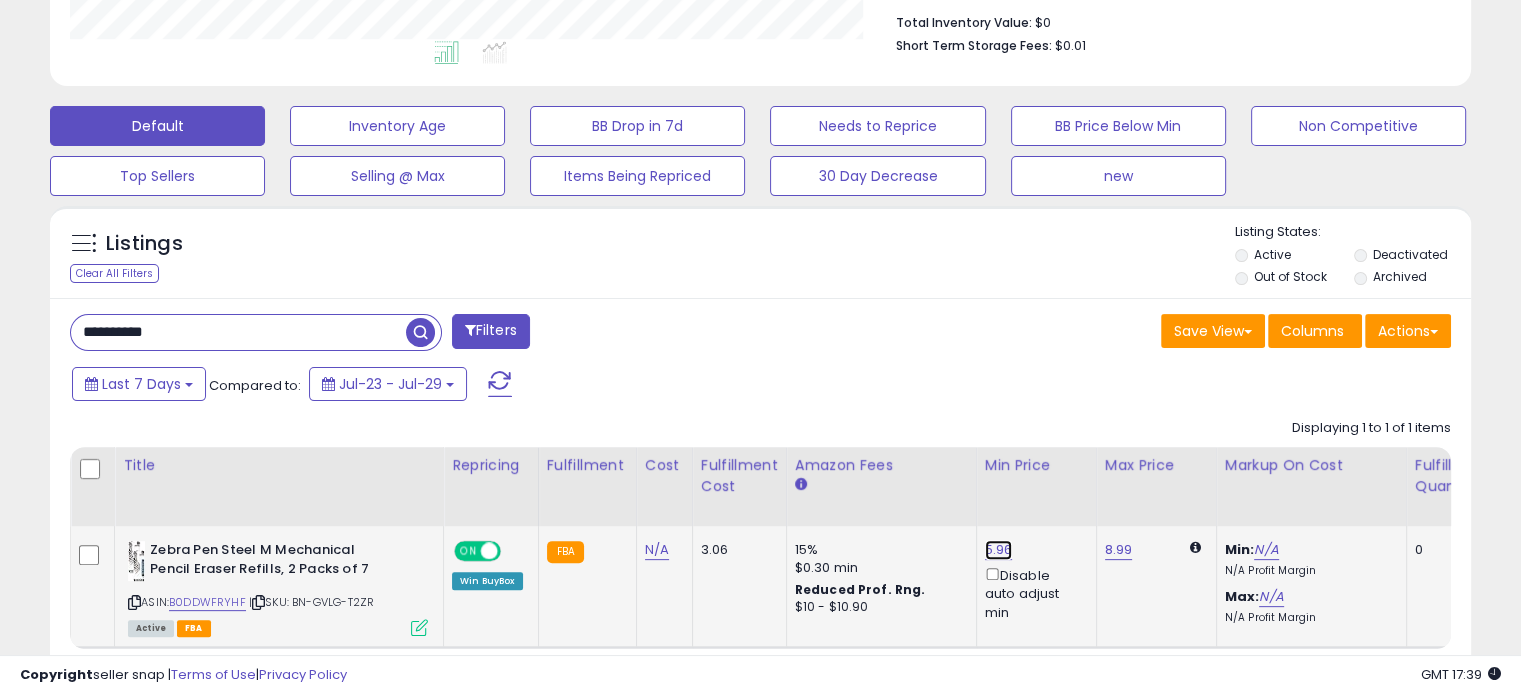 click on "5.96" at bounding box center (999, 550) 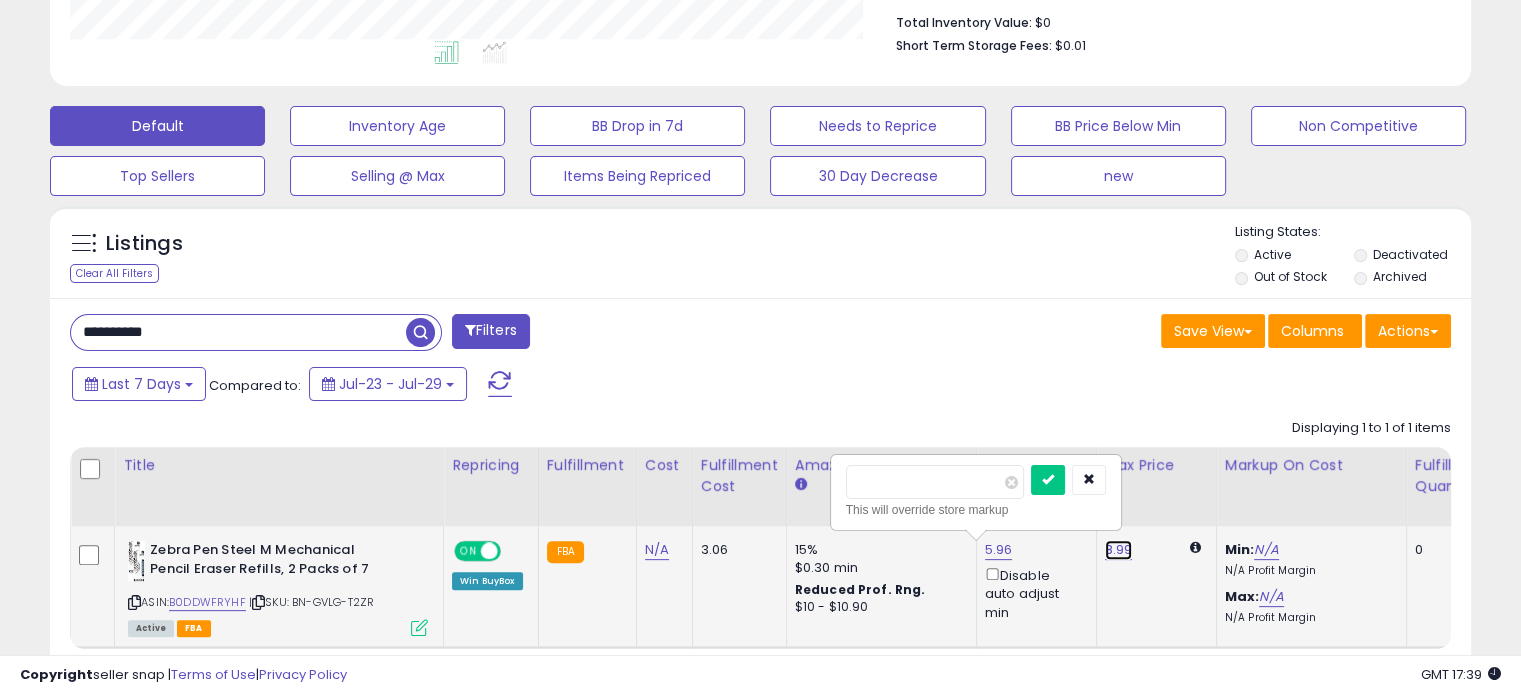 click on "8.99" at bounding box center [1119, 550] 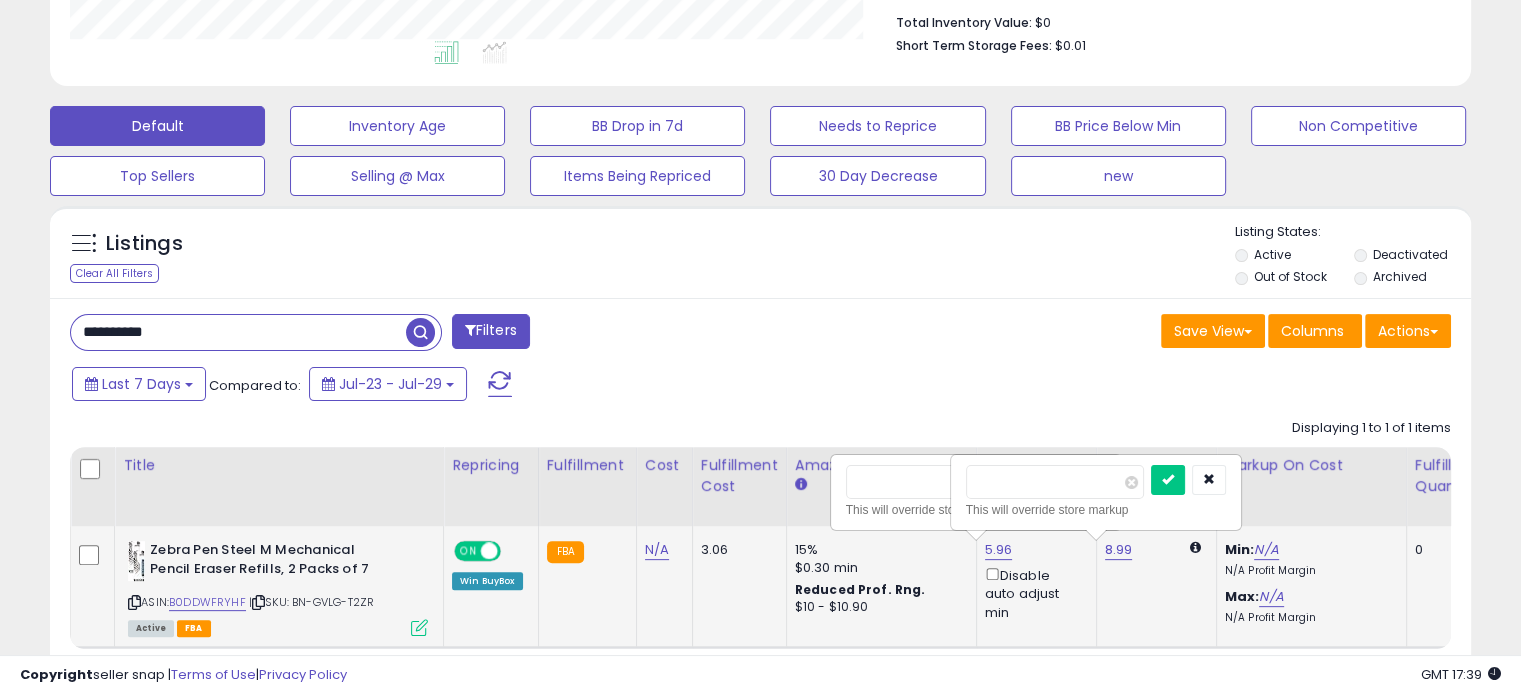 click on "8.99   **** This will override store markup" 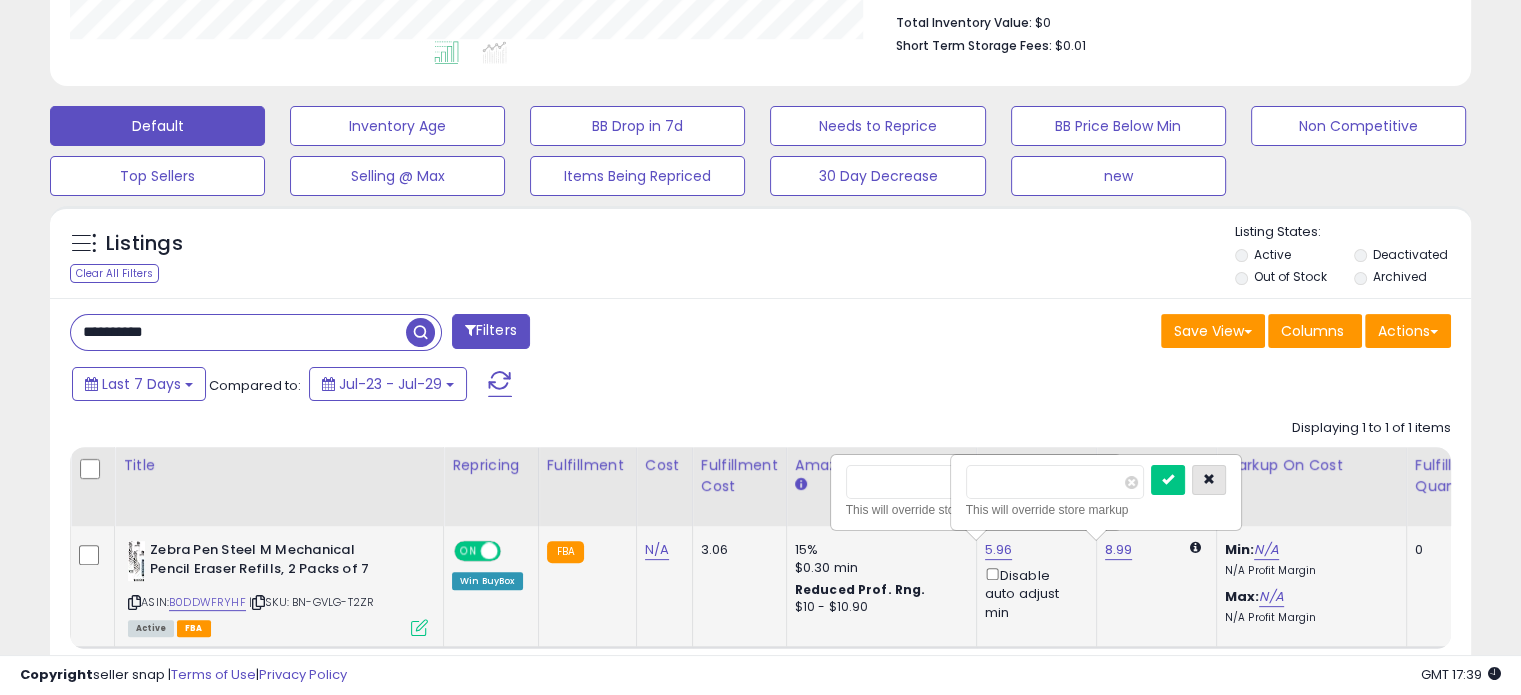 click at bounding box center [1209, 479] 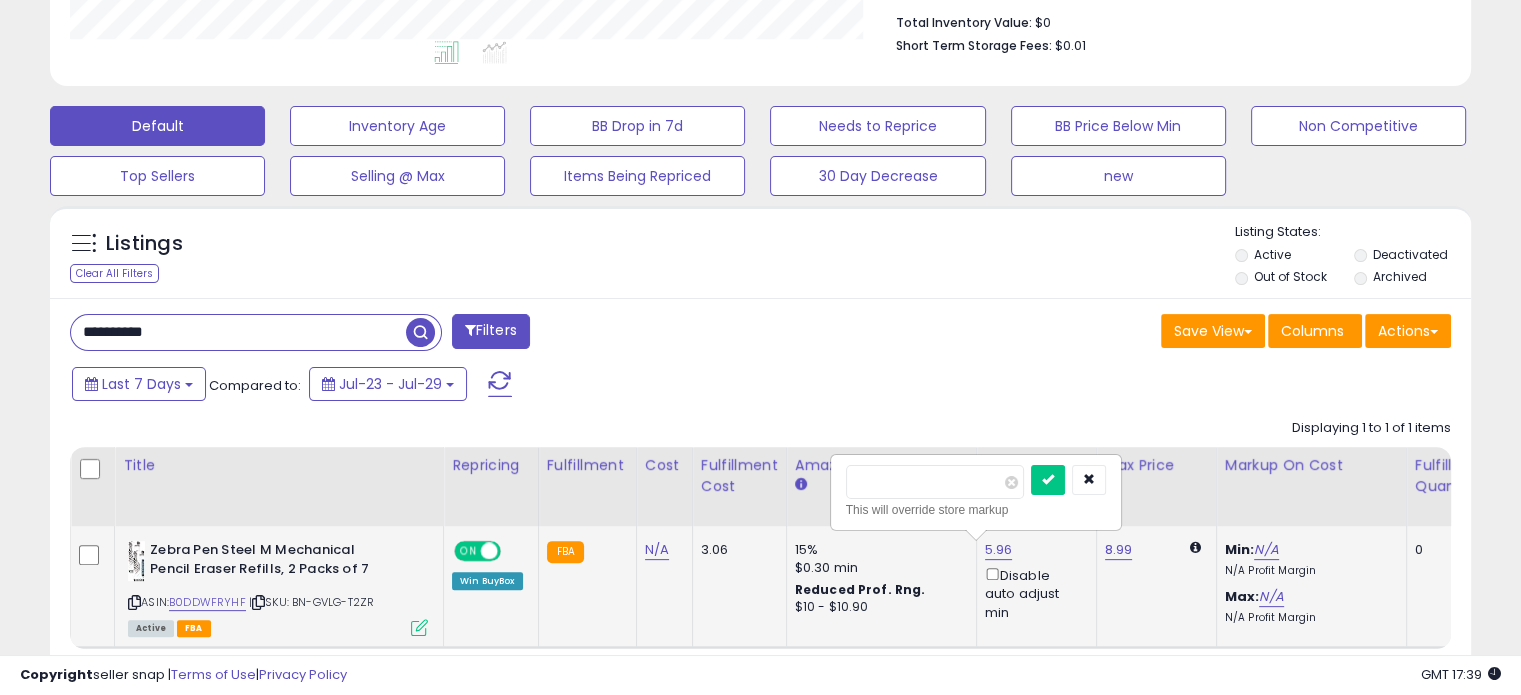 click at bounding box center (419, 627) 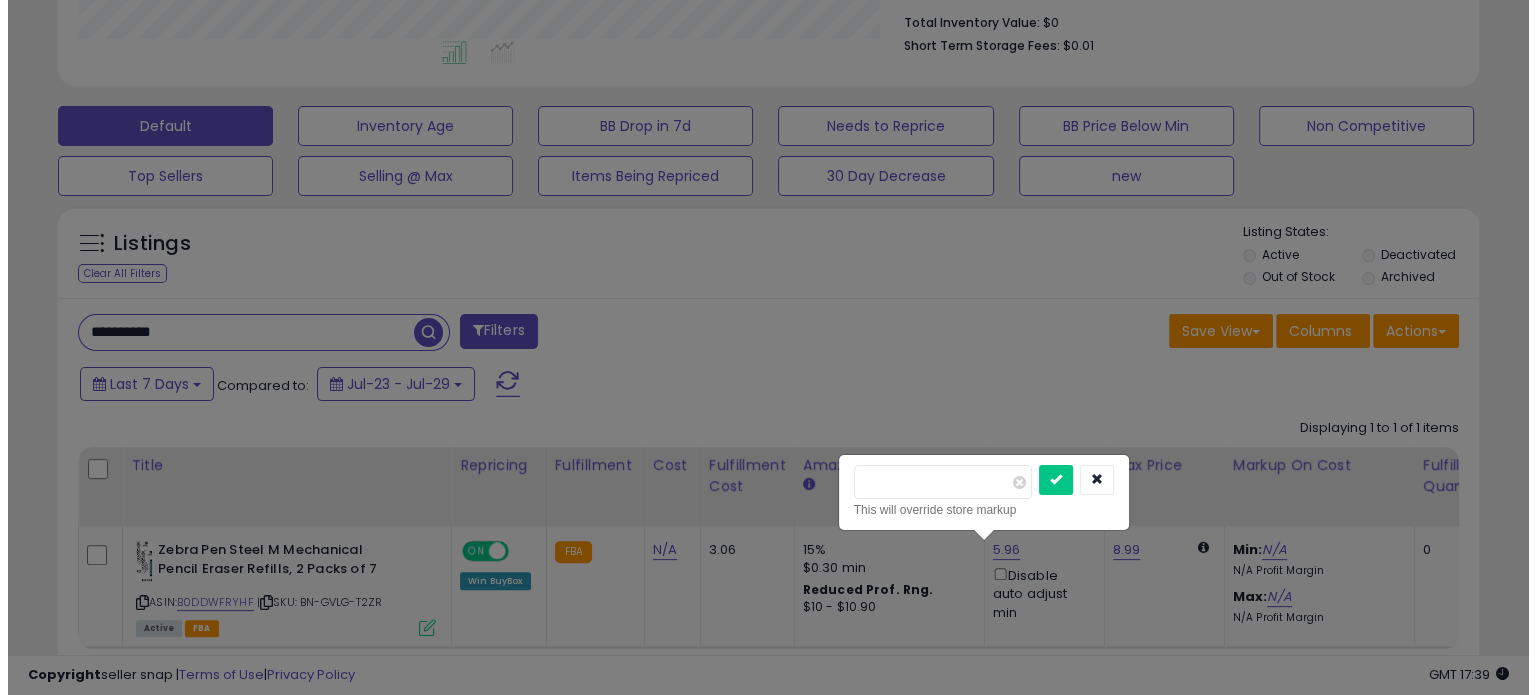 scroll, scrollTop: 999589, scrollLeft: 999168, axis: both 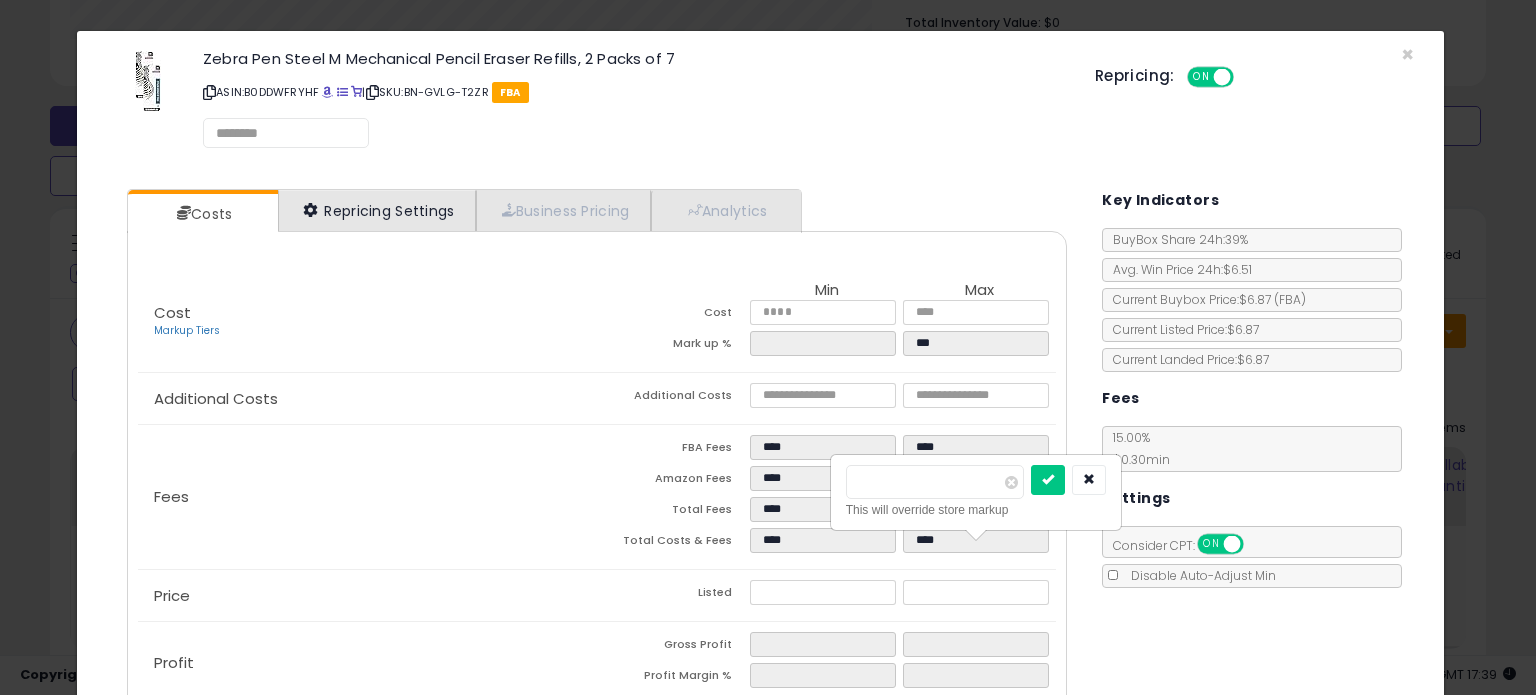 select on "******" 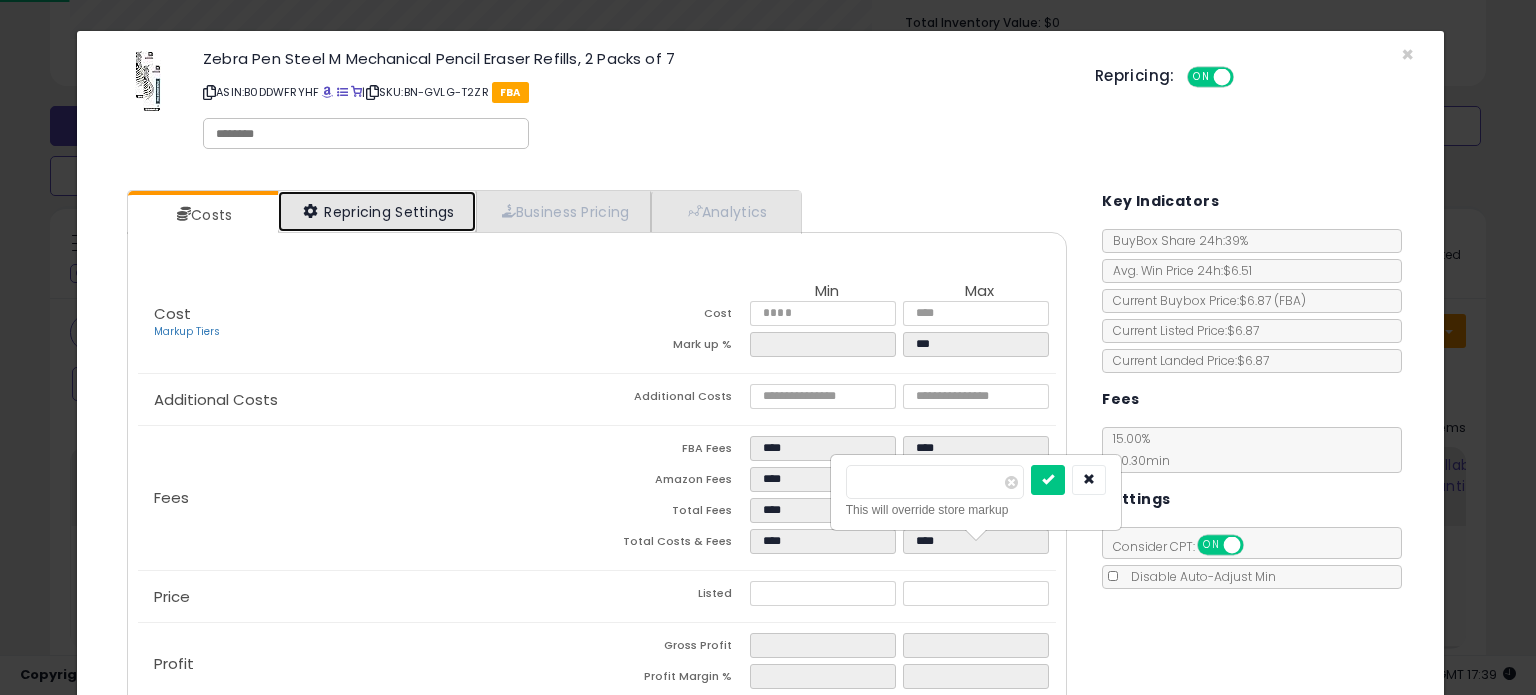 click on "Repricing Settings" at bounding box center [377, 211] 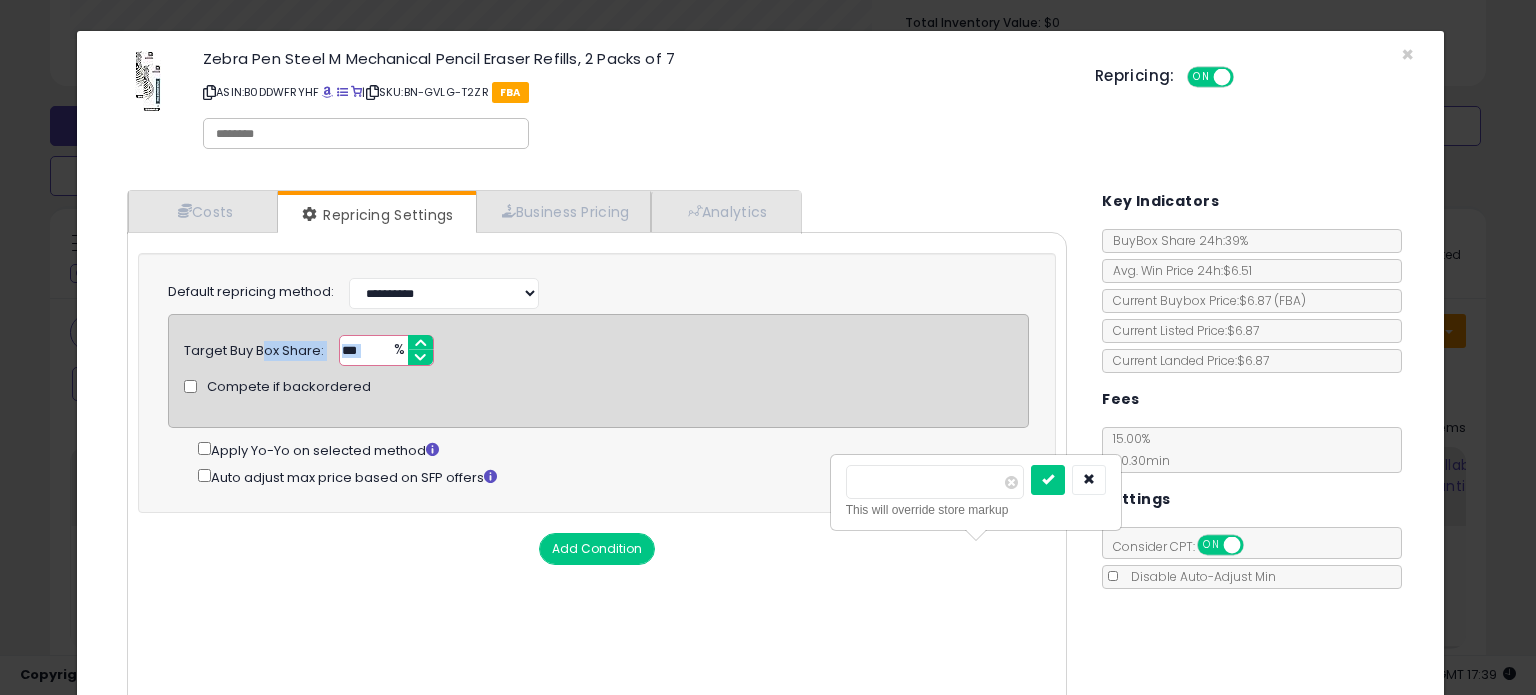 drag, startPoint x: 327, startPoint y: 346, endPoint x: 256, endPoint y: 355, distance: 71.568146 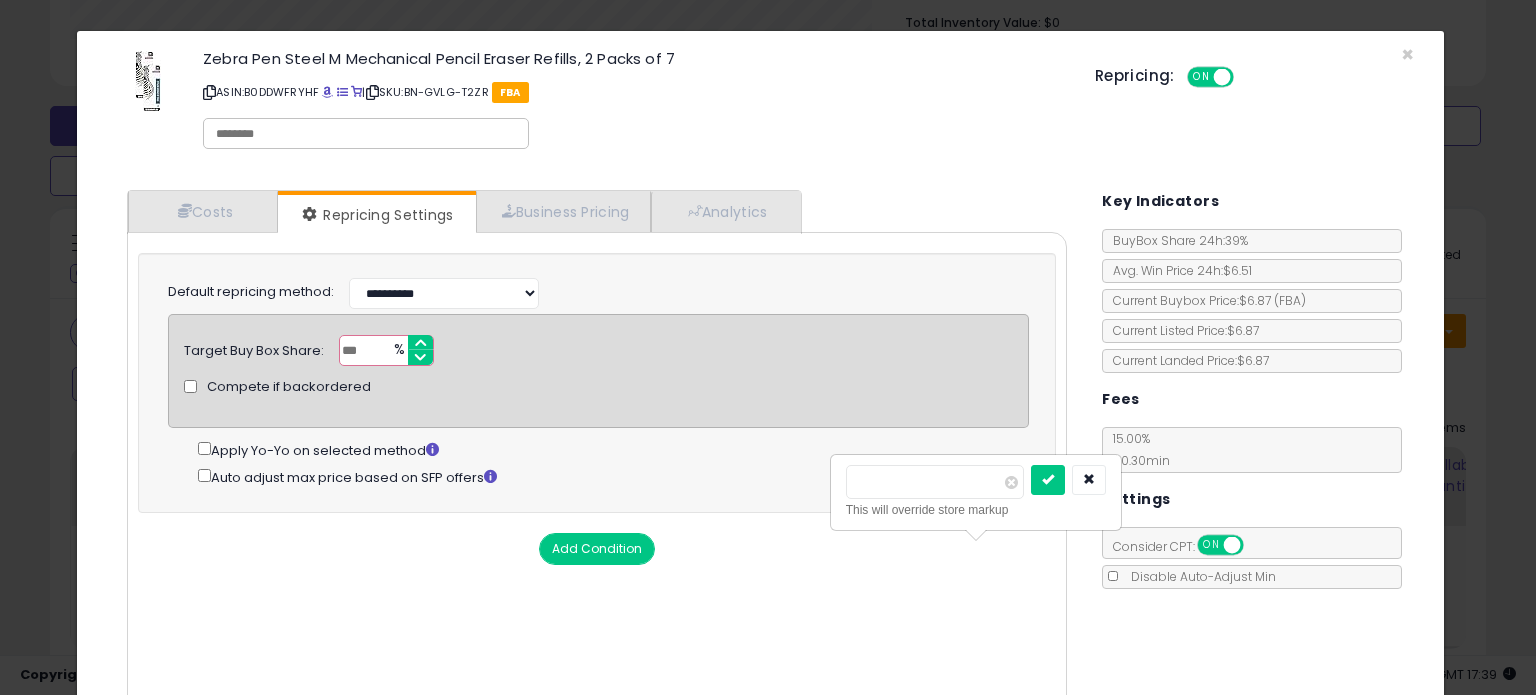 click on "**" at bounding box center [386, 350] 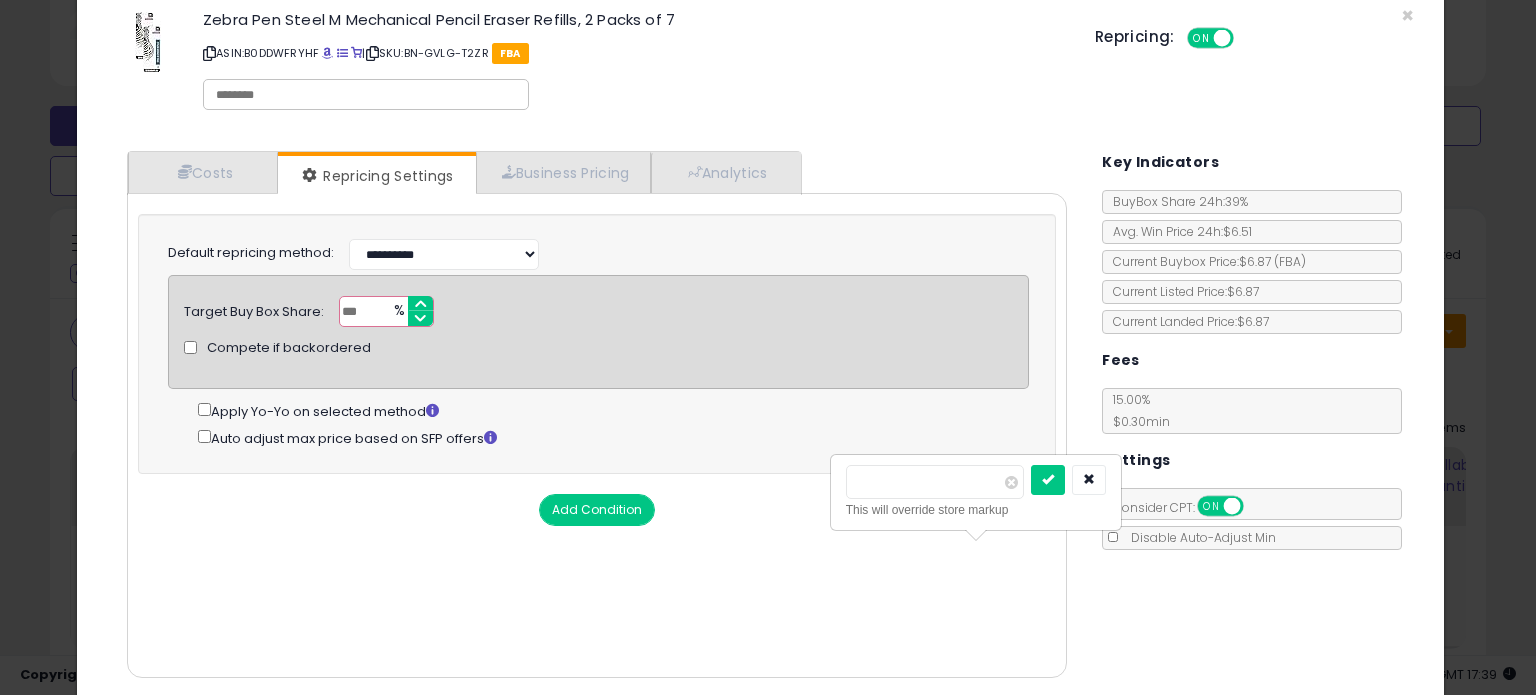 scroll, scrollTop: 105, scrollLeft: 0, axis: vertical 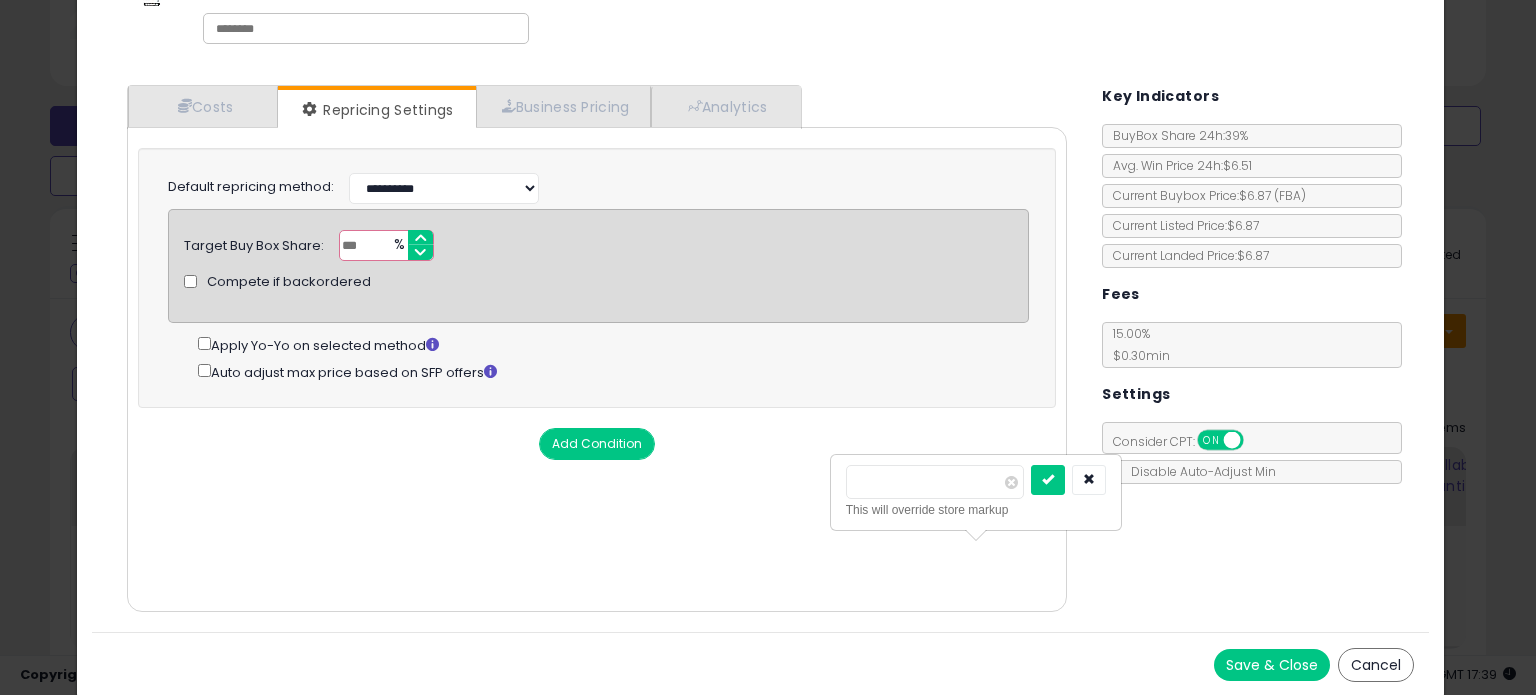 type on "**" 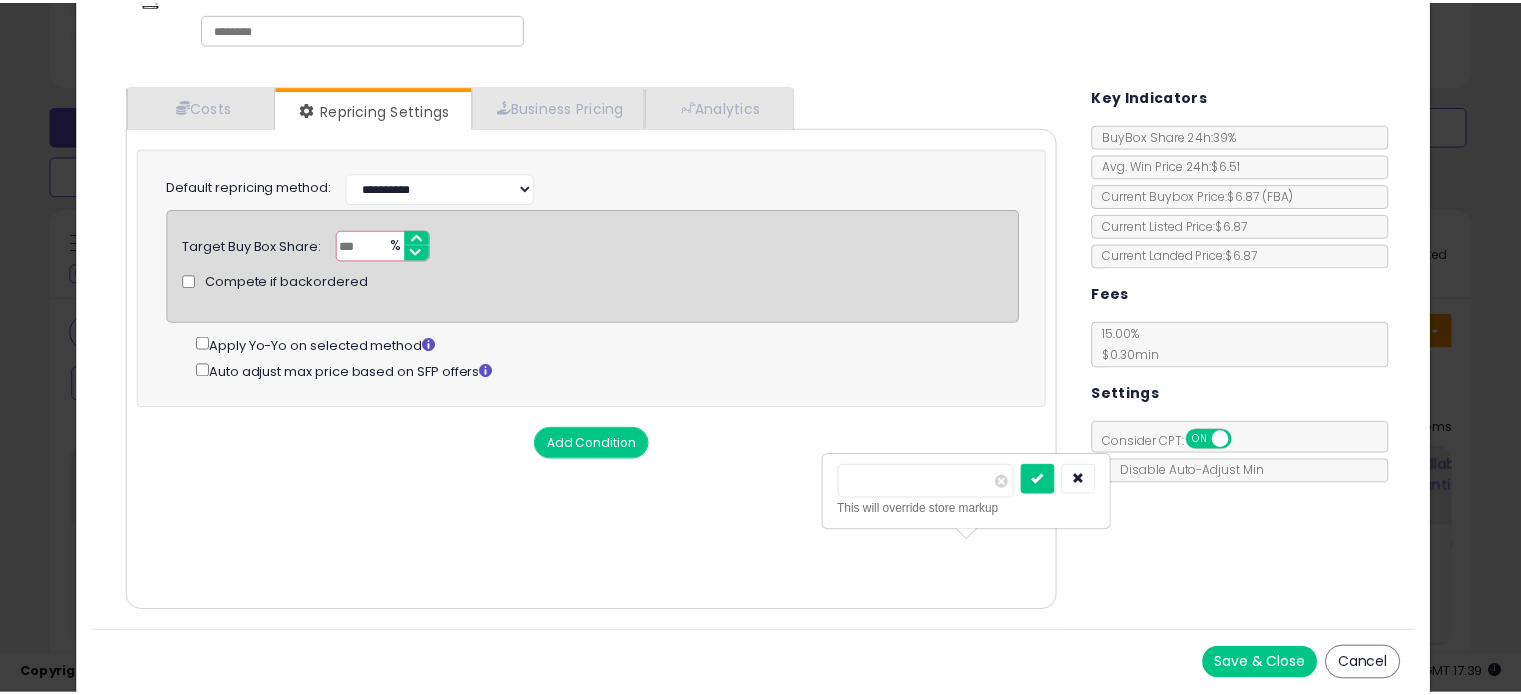 scroll, scrollTop: 0, scrollLeft: 0, axis: both 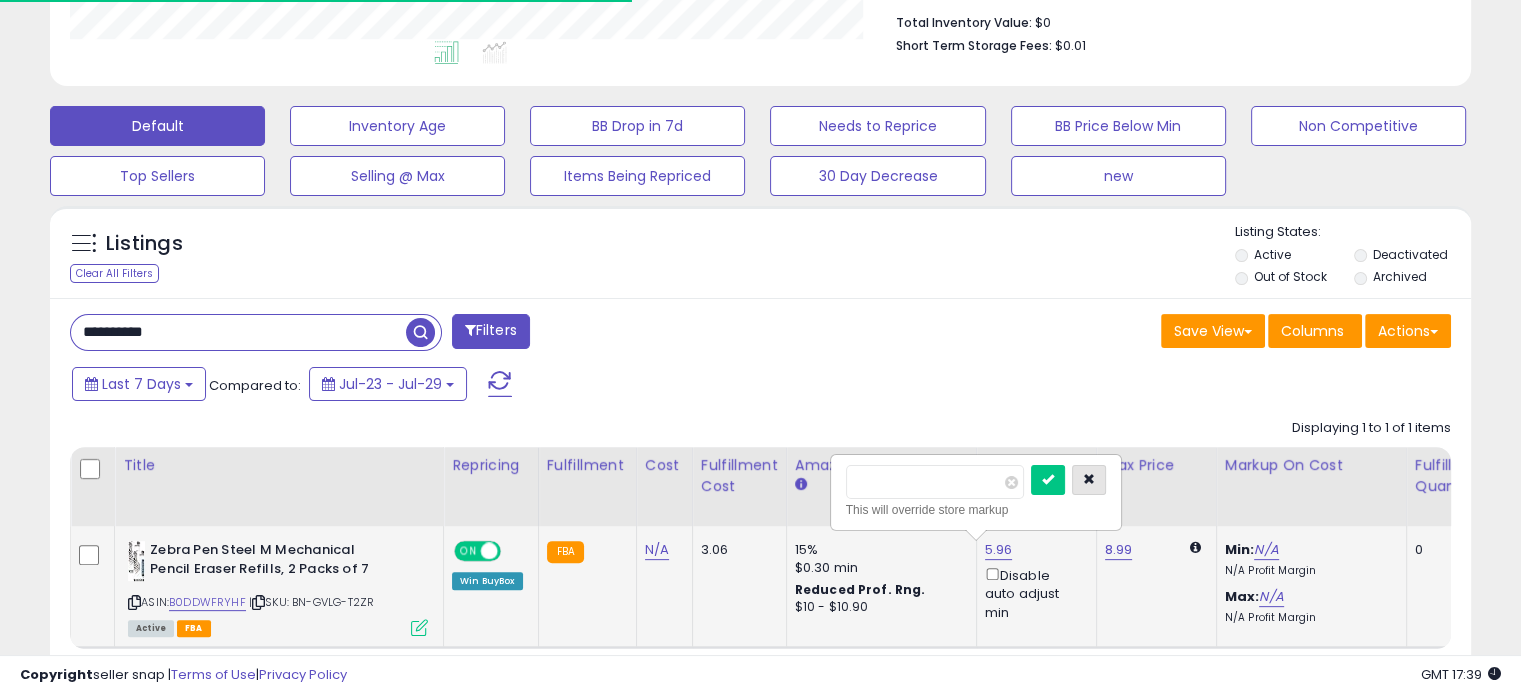 click at bounding box center [1089, 479] 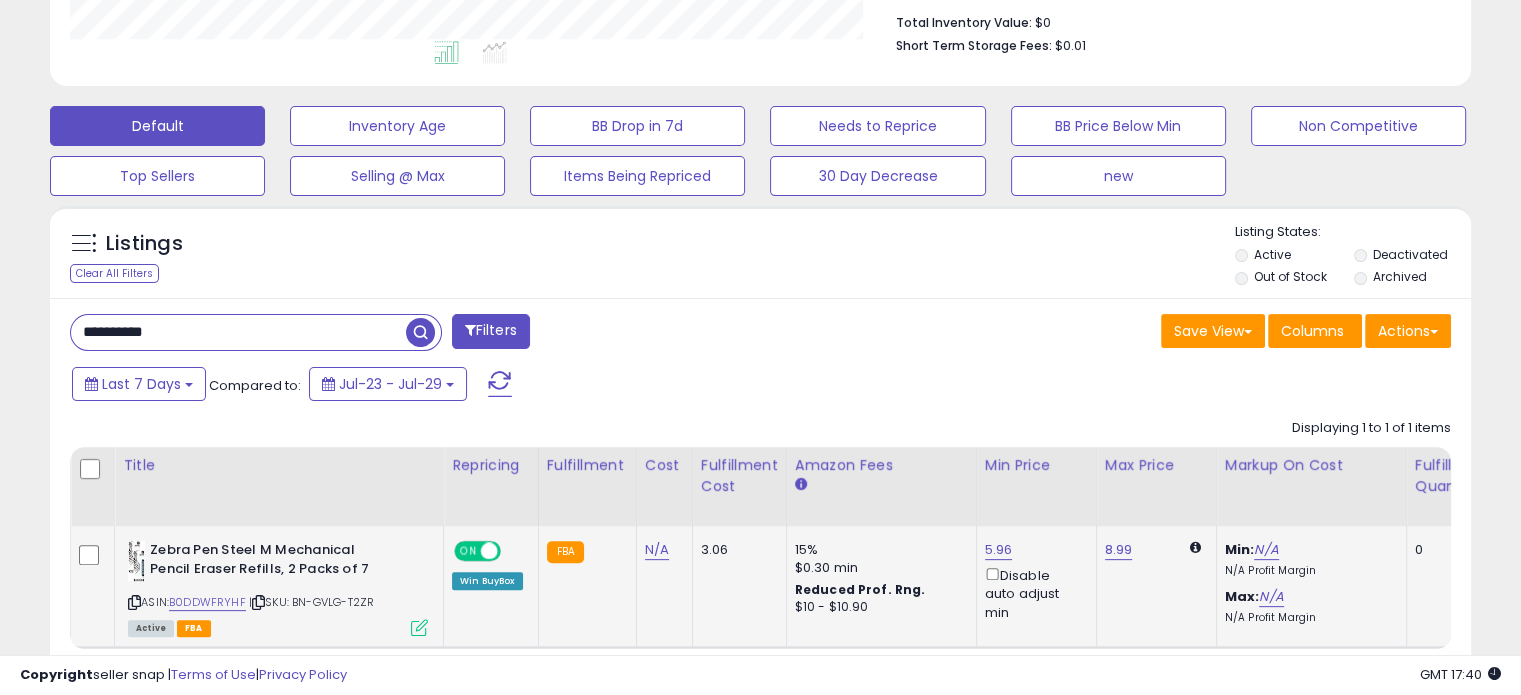click on "**********" at bounding box center (238, 332) 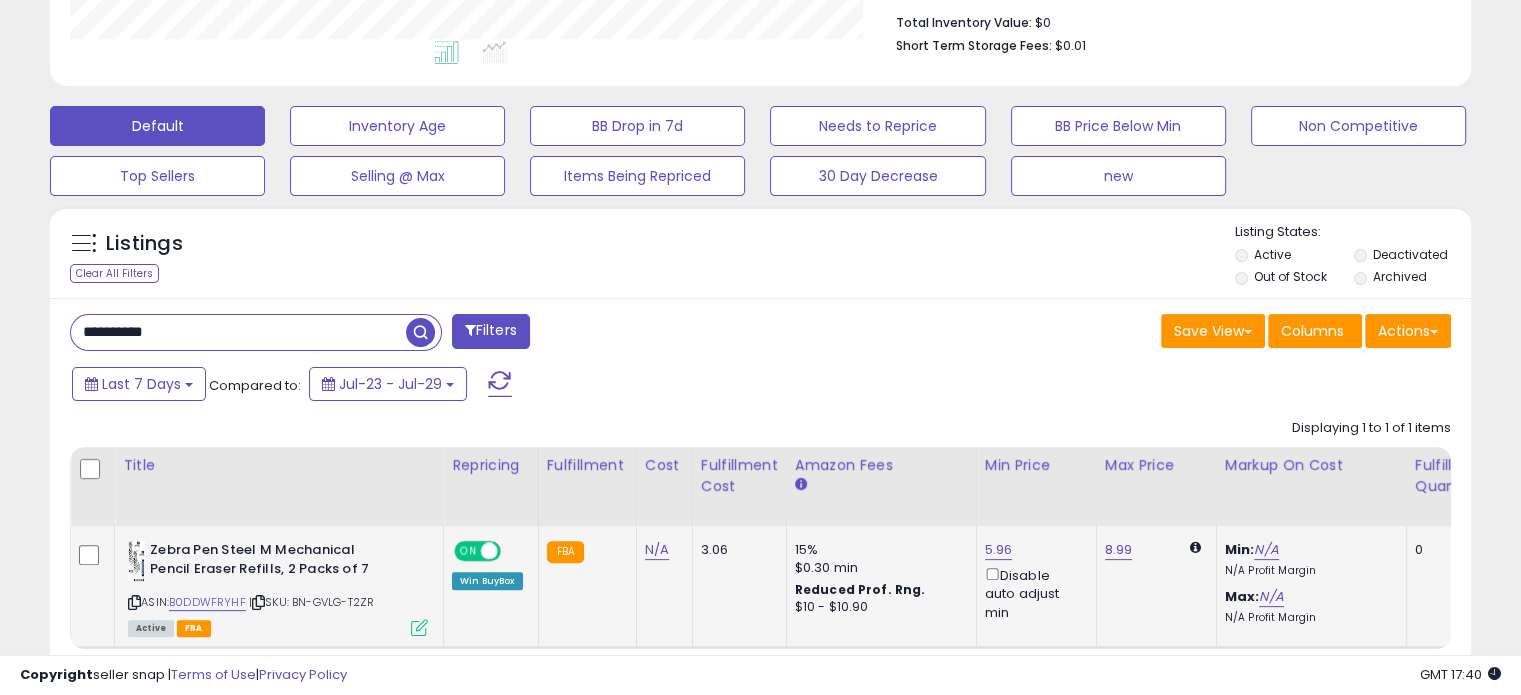 paste 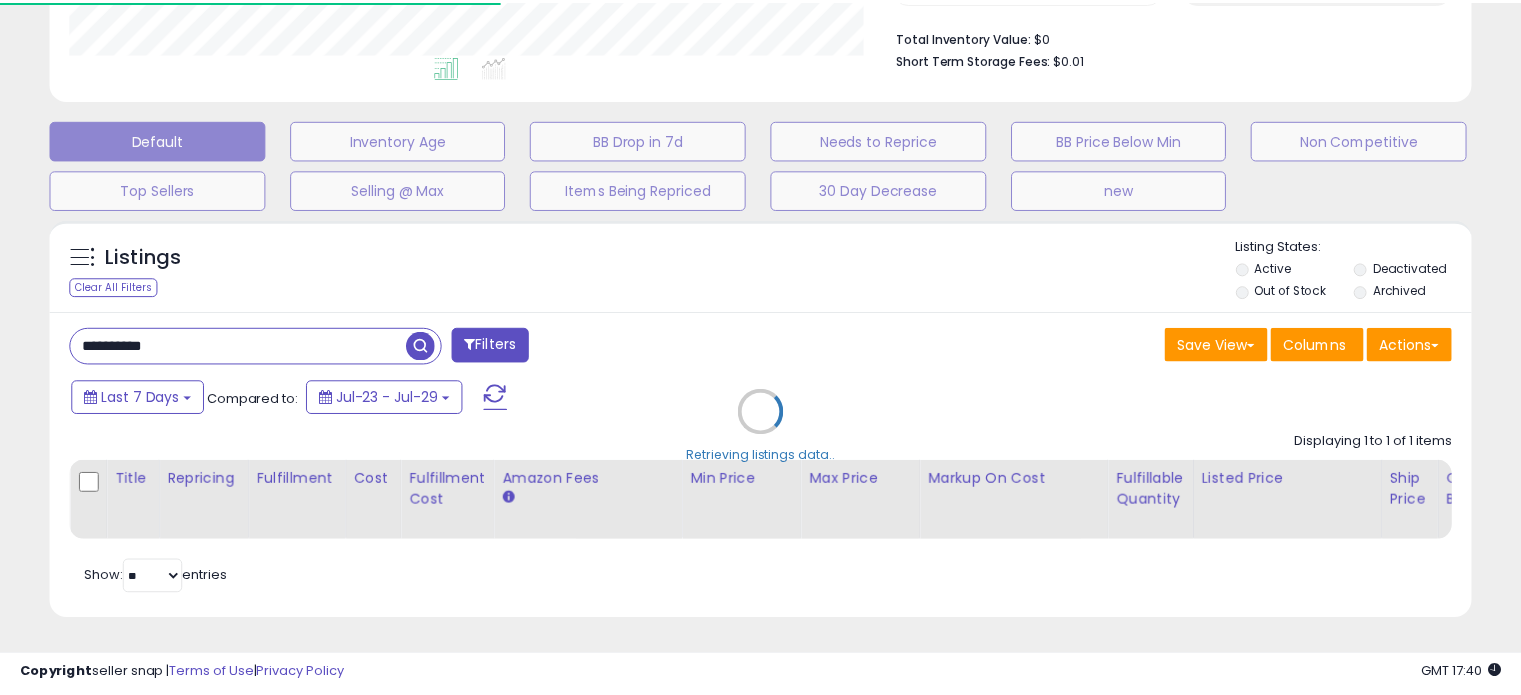 scroll, scrollTop: 409, scrollLeft: 822, axis: both 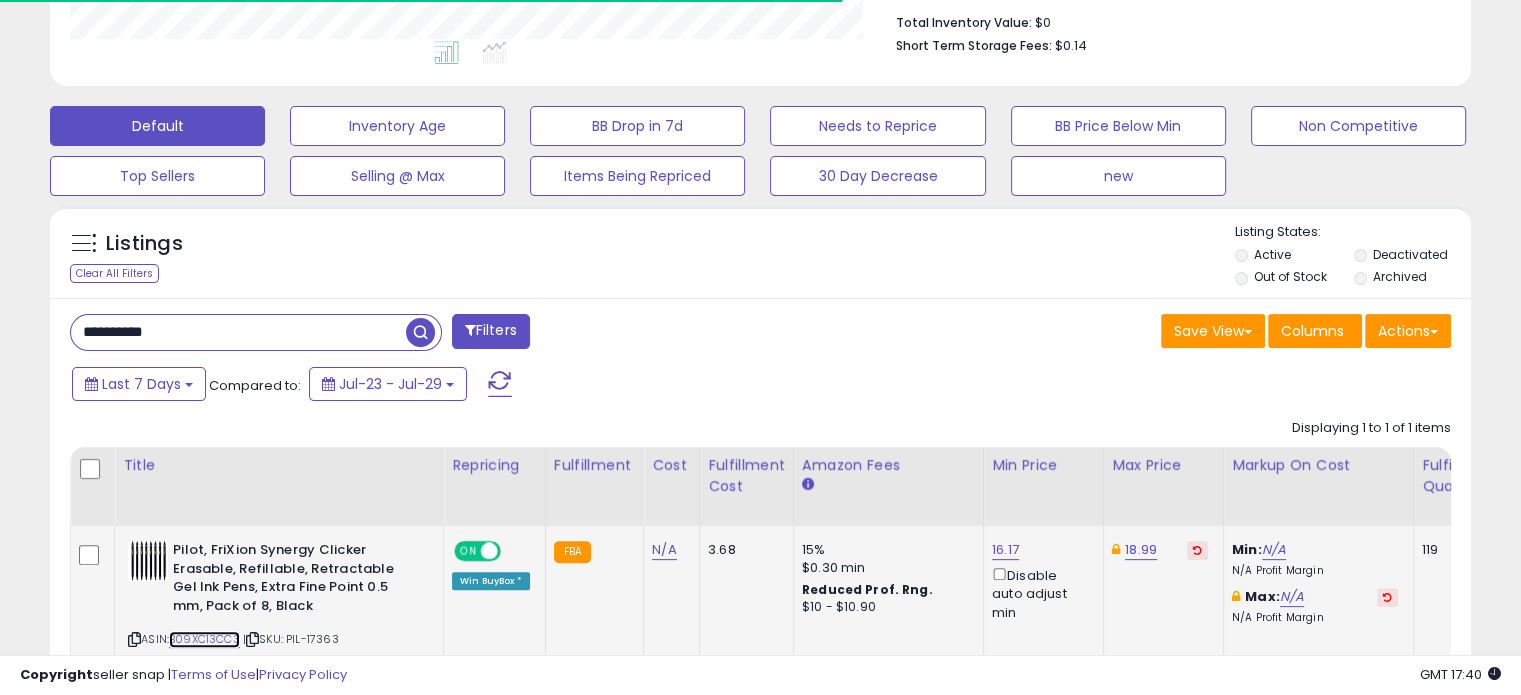 click on "B09XC13CC3" at bounding box center (204, 639) 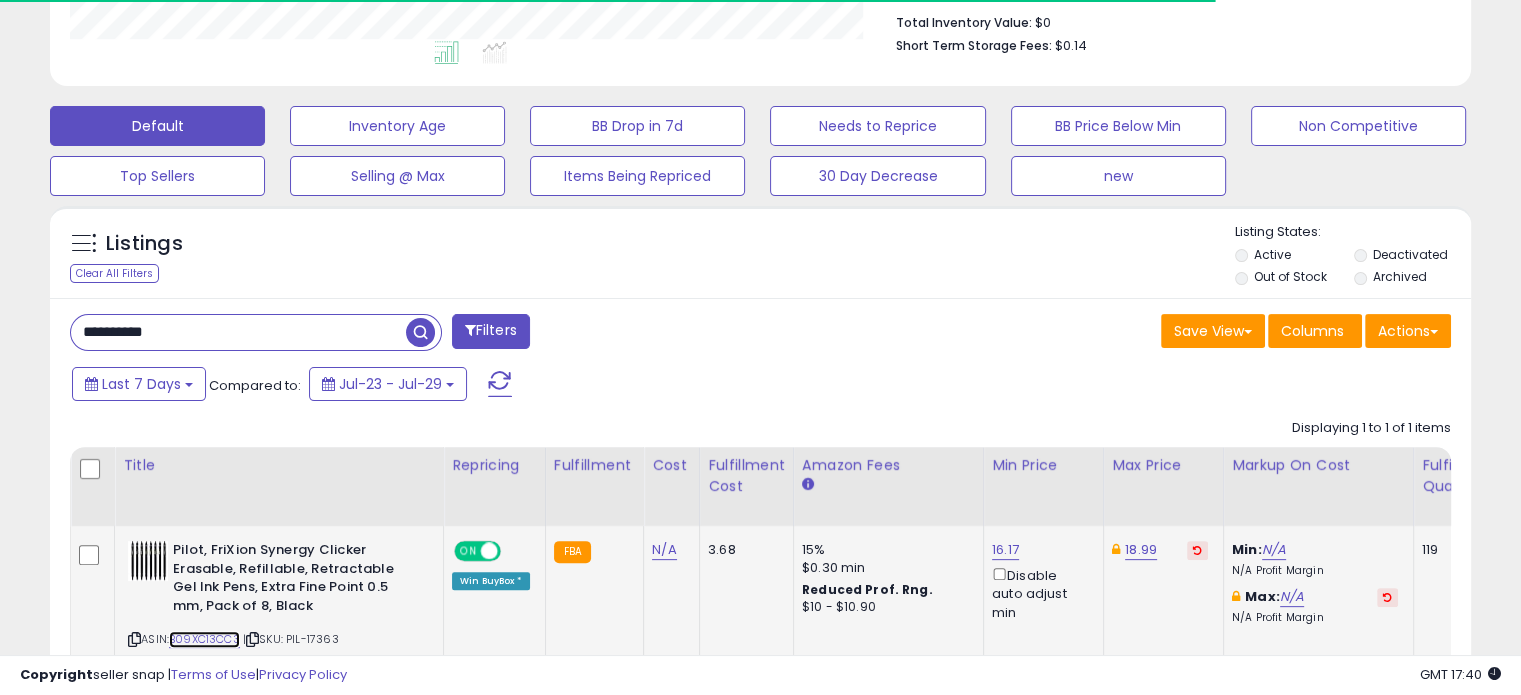 scroll, scrollTop: 999589, scrollLeft: 999176, axis: both 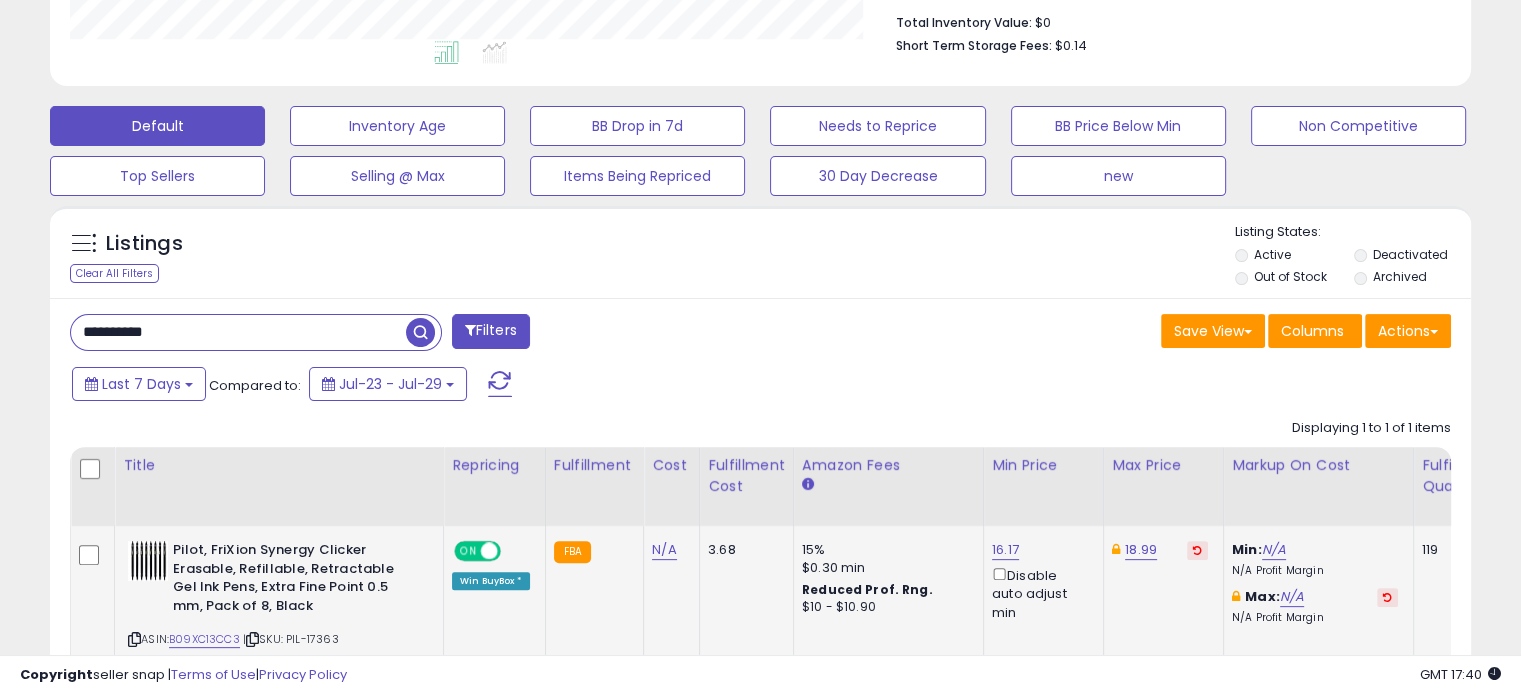 click on "16.17  Disable auto adjust min" 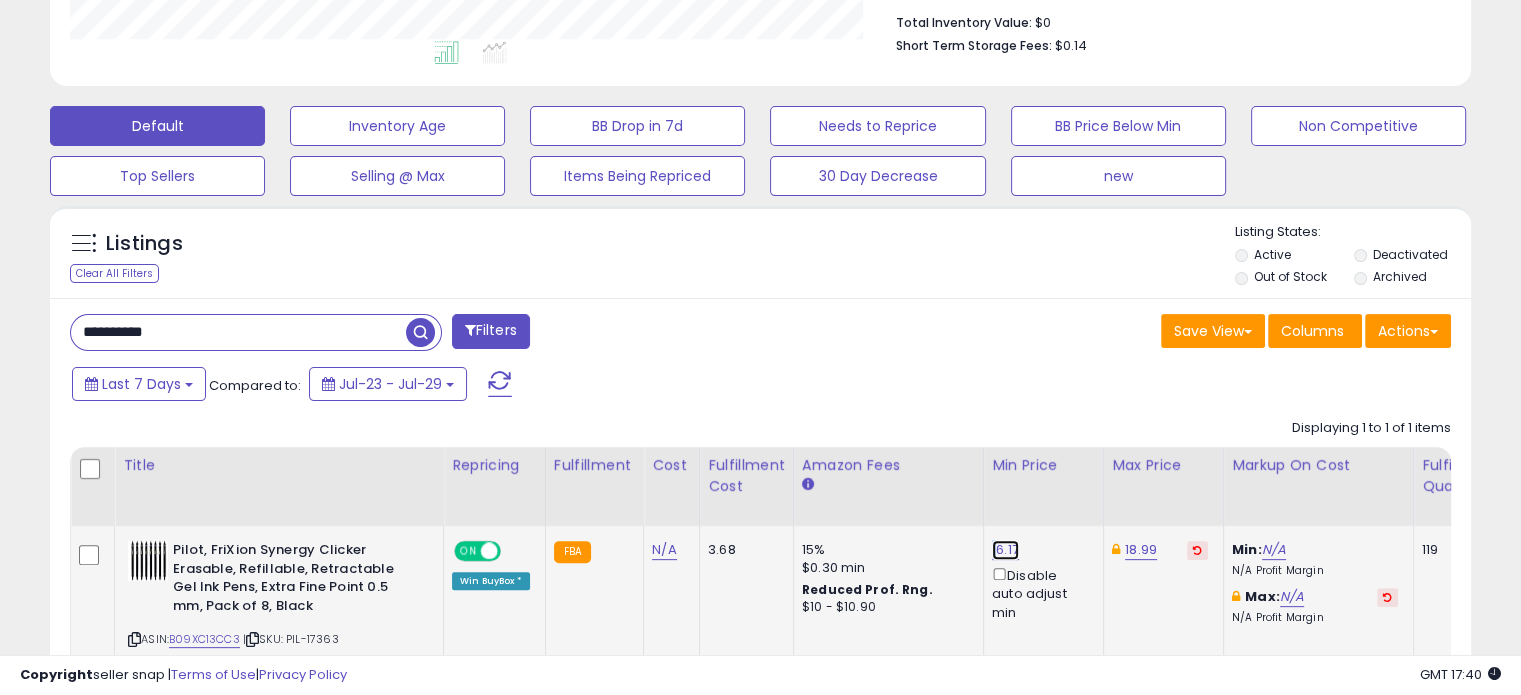 click on "16.17" at bounding box center (1005, 550) 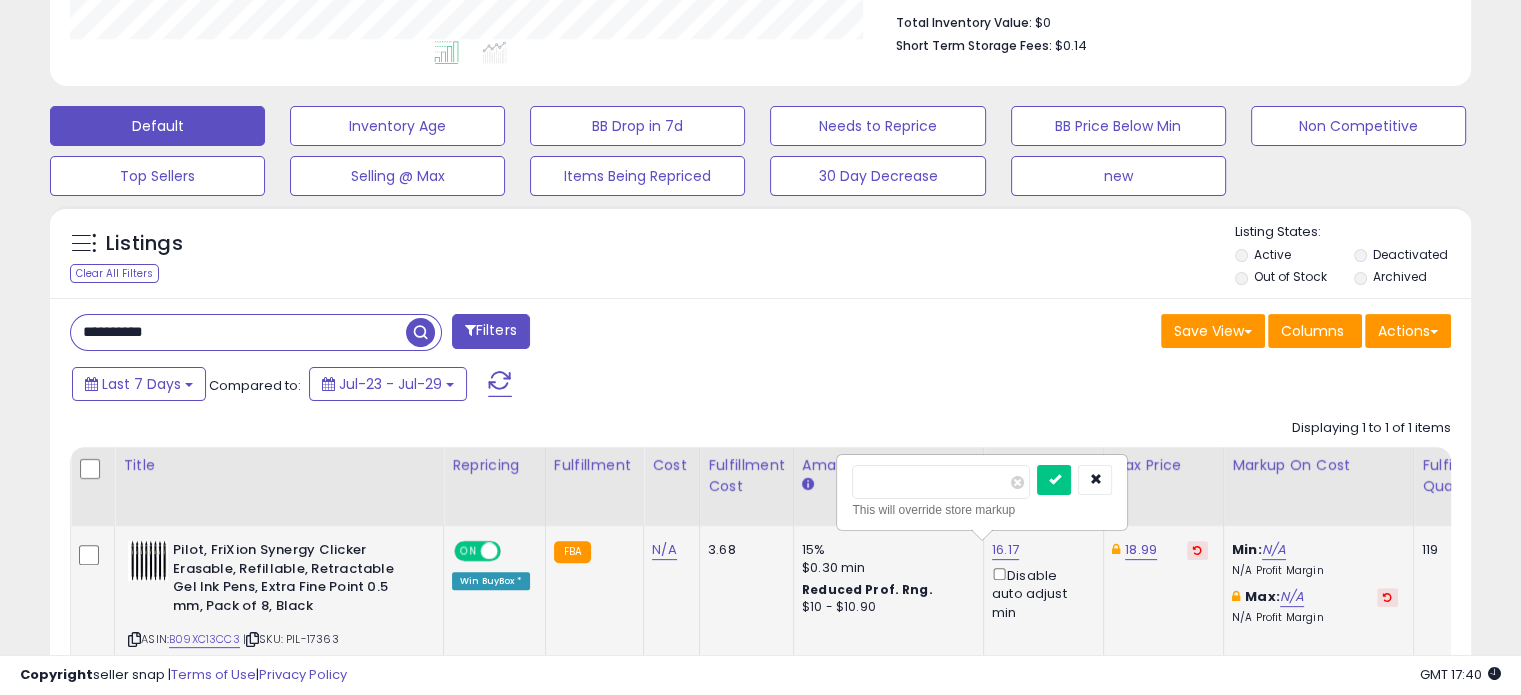 type on "*****" 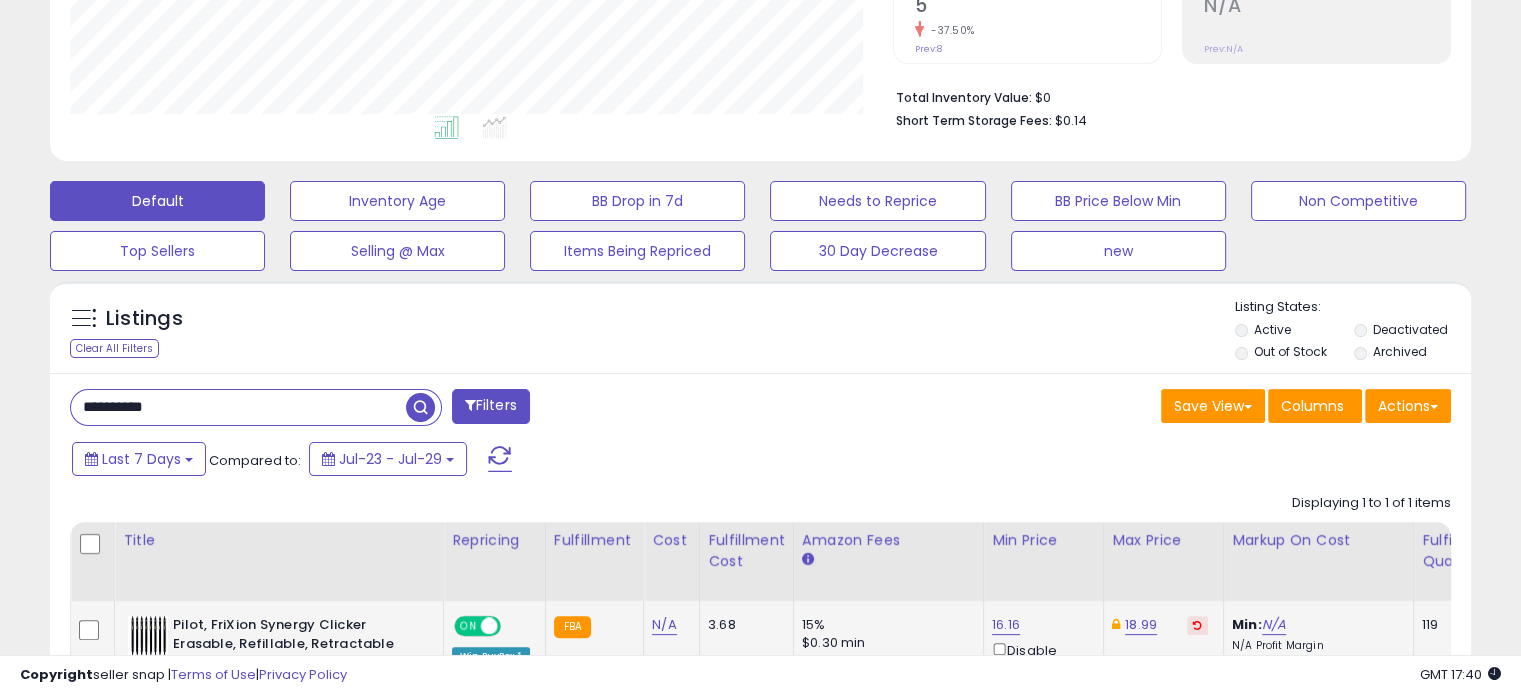 scroll, scrollTop: 382, scrollLeft: 0, axis: vertical 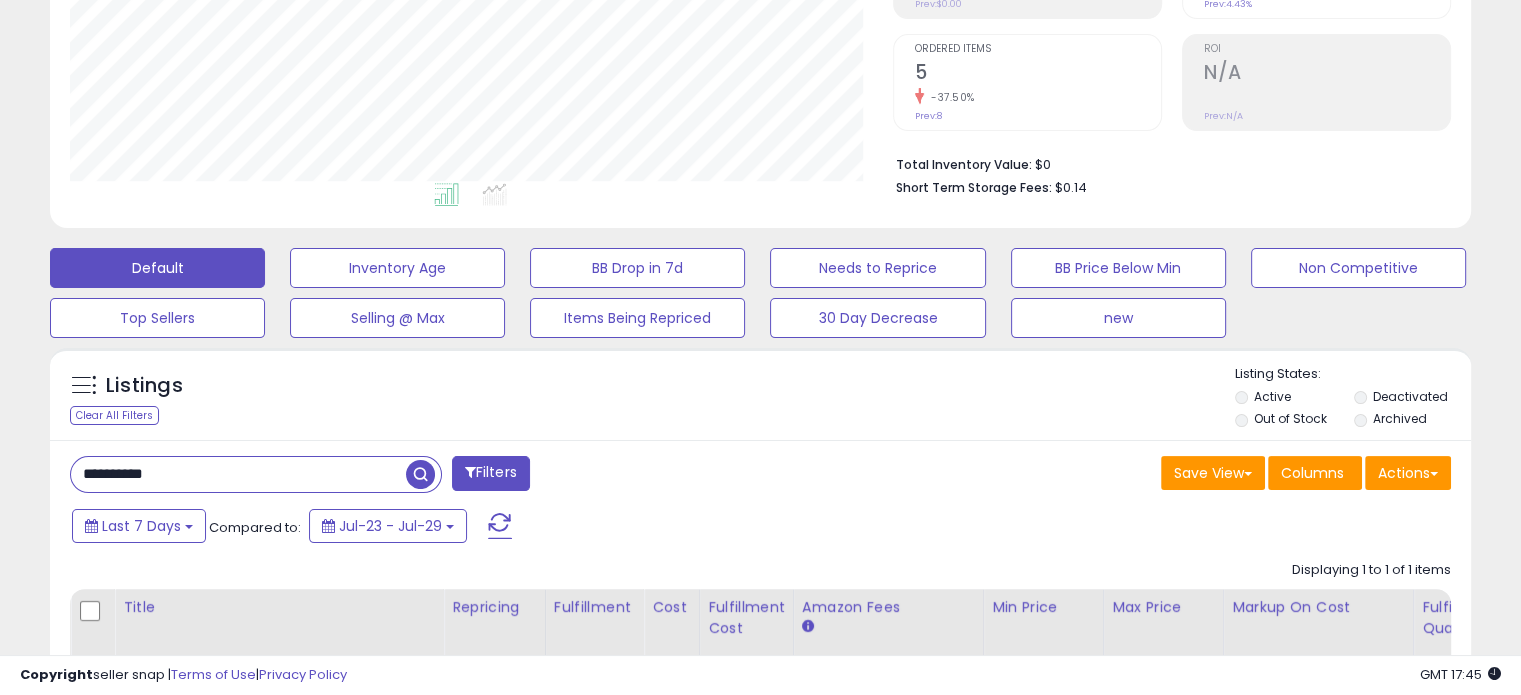 click on "**********" at bounding box center [238, 474] 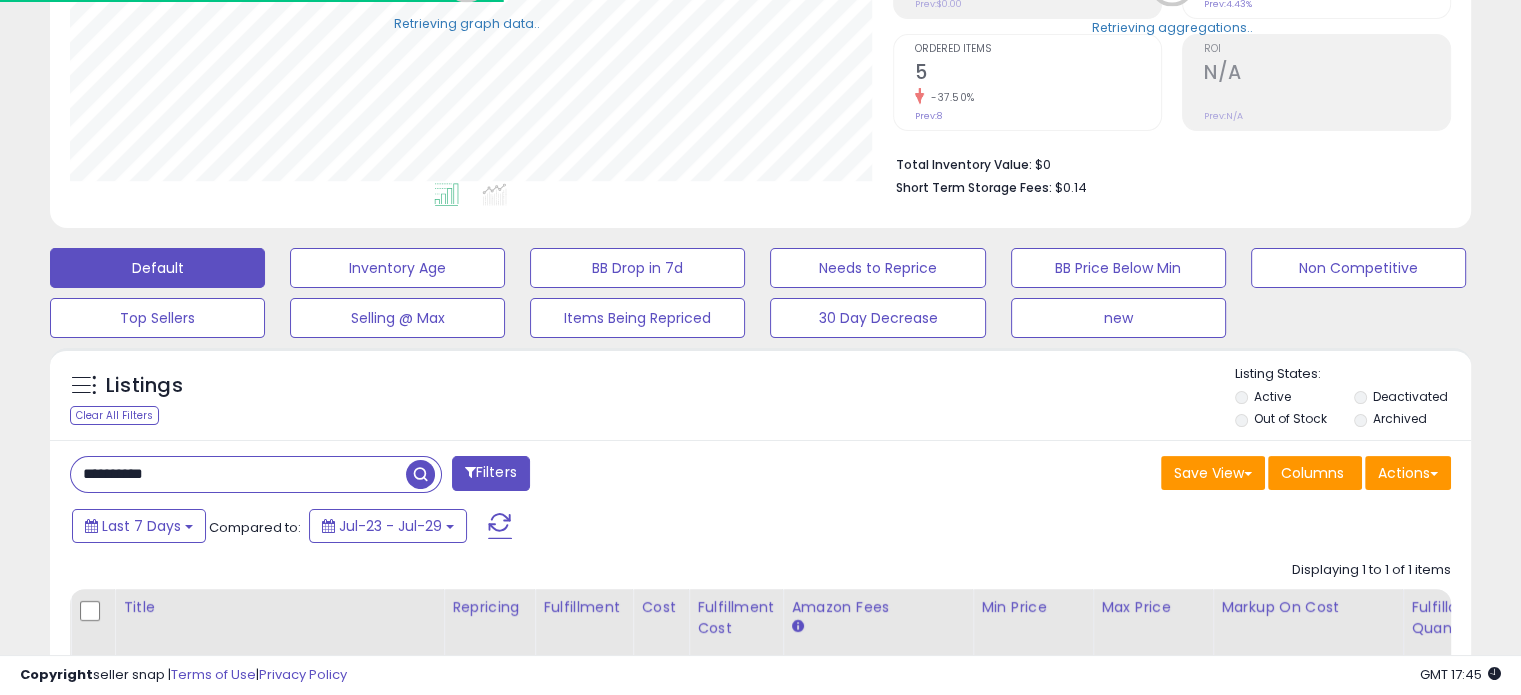 scroll, scrollTop: 409, scrollLeft: 822, axis: both 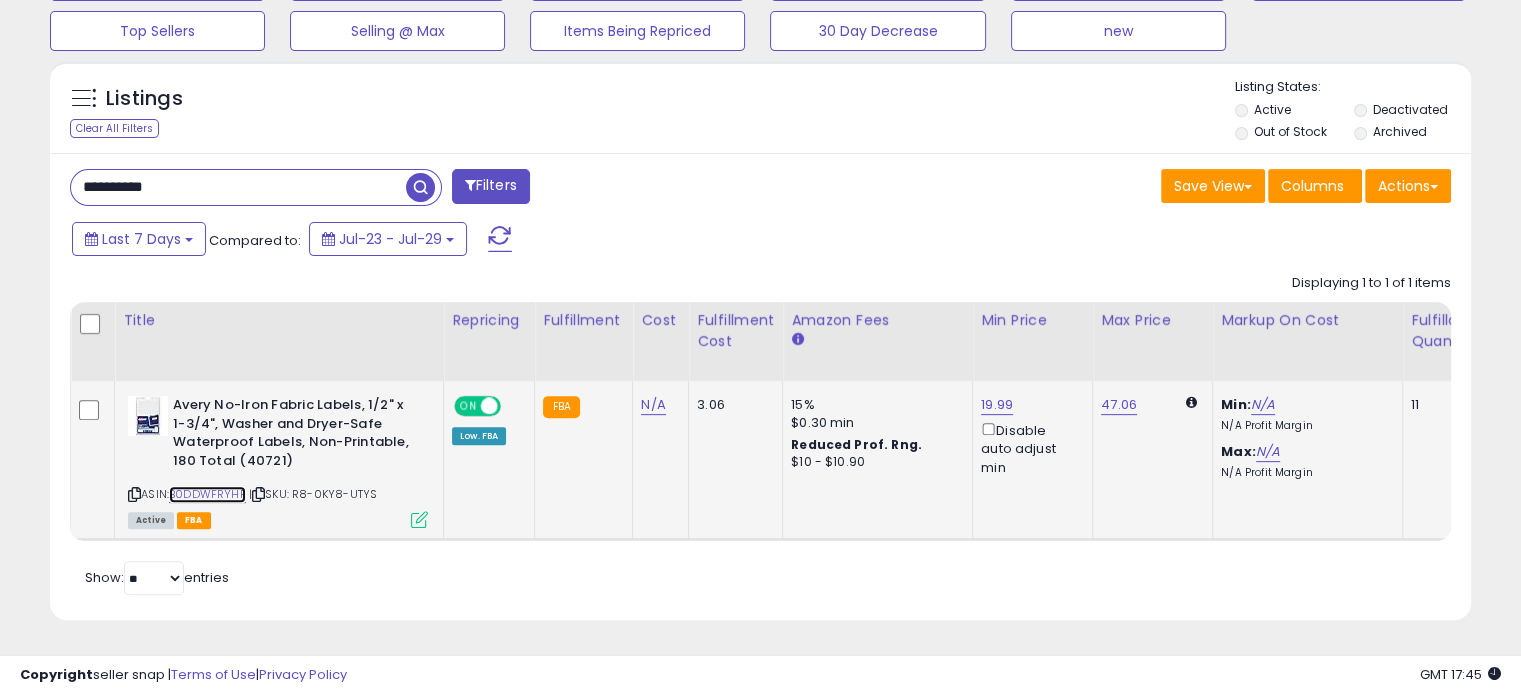 click on "B0DDWFRYHF" at bounding box center [207, 494] 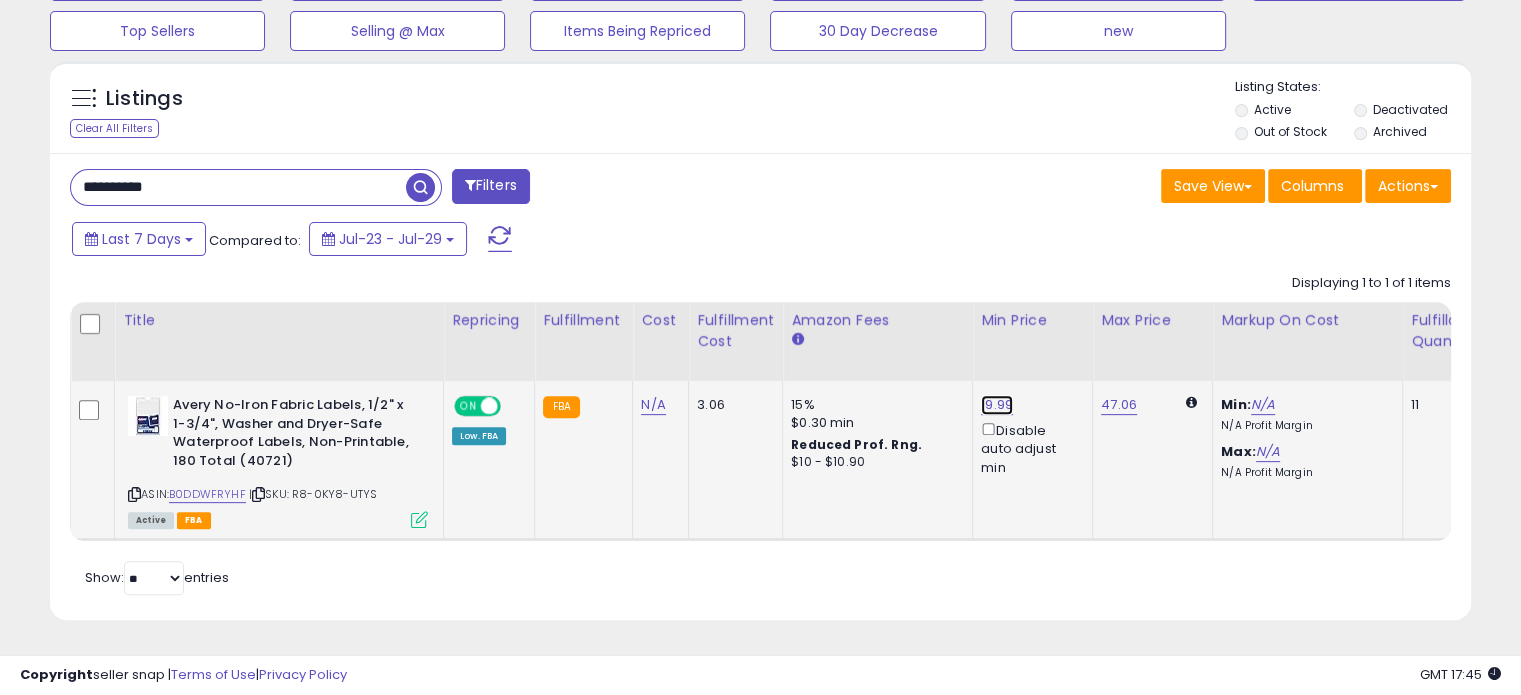 click on "19.99" at bounding box center [997, 405] 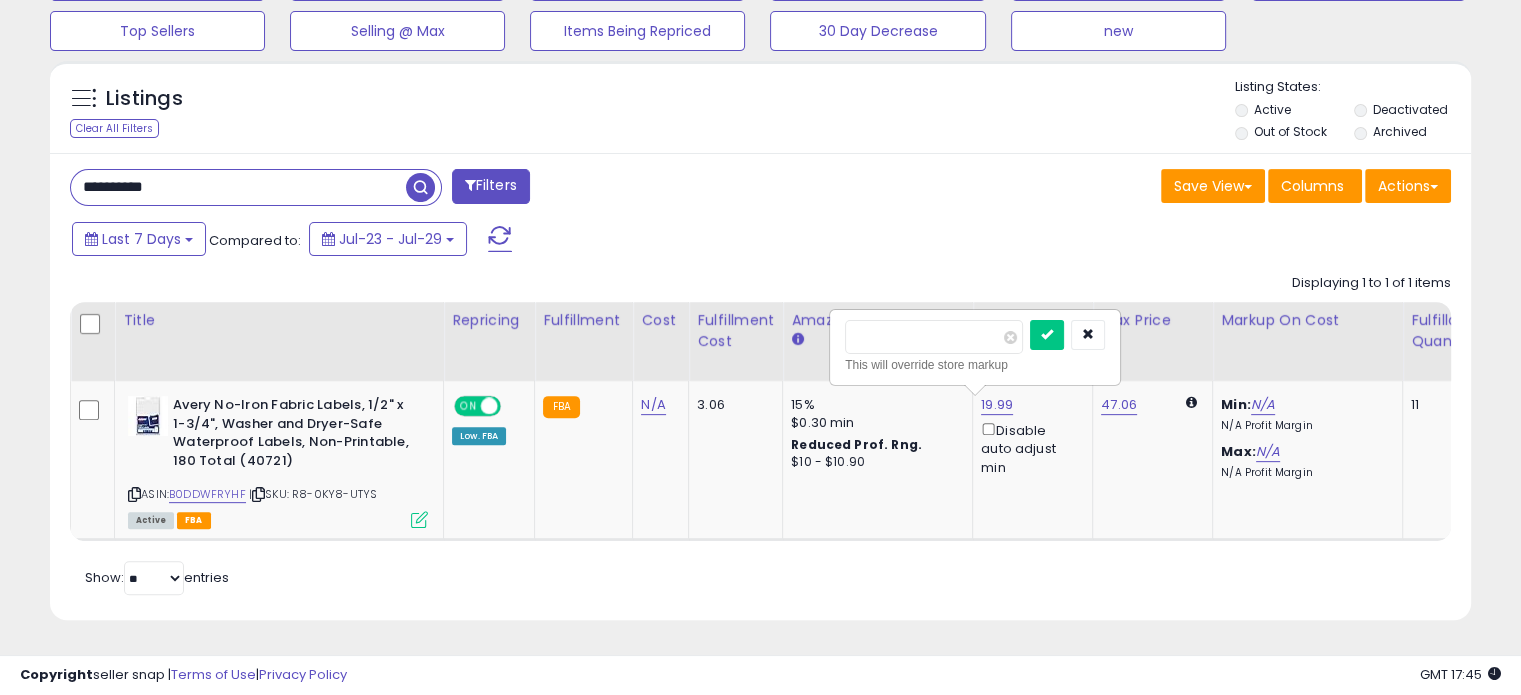 drag, startPoint x: 896, startPoint y: 323, endPoint x: 799, endPoint y: 327, distance: 97.082436 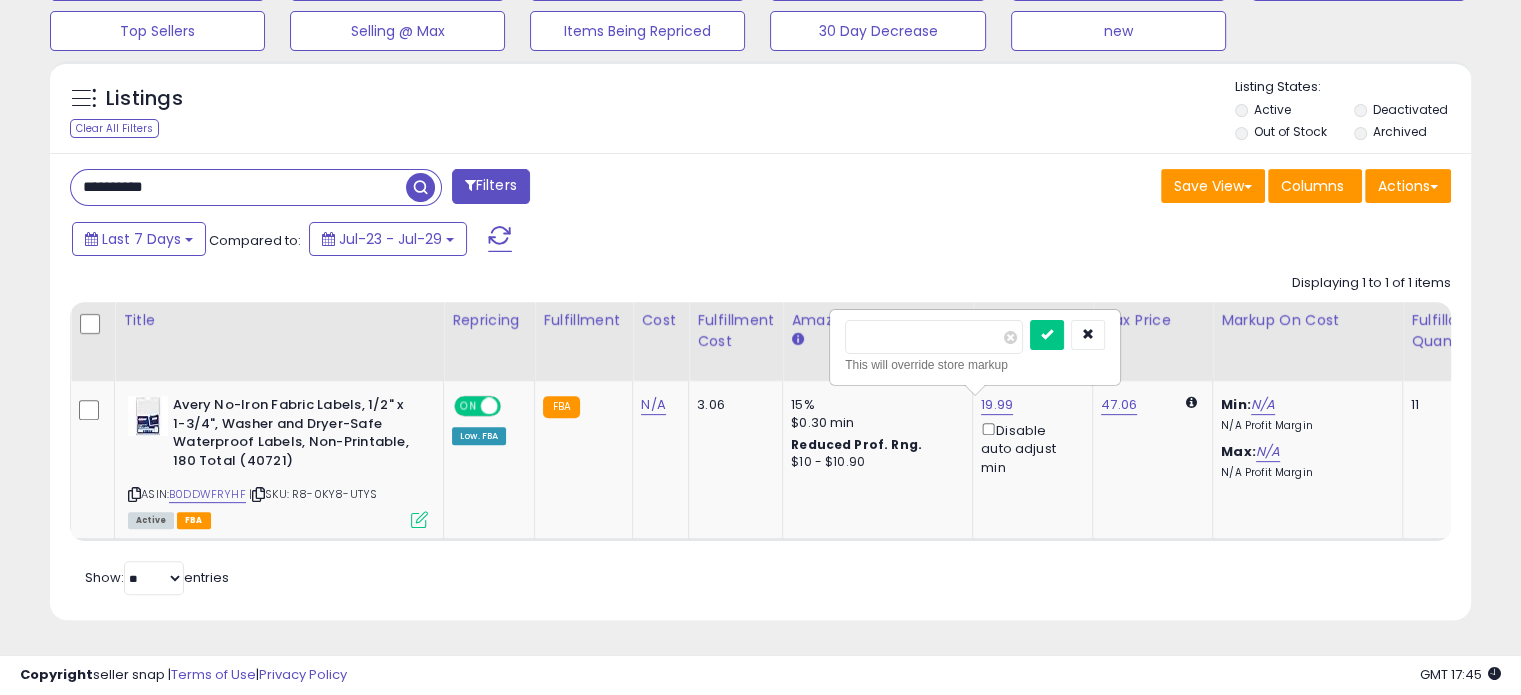 type on "**" 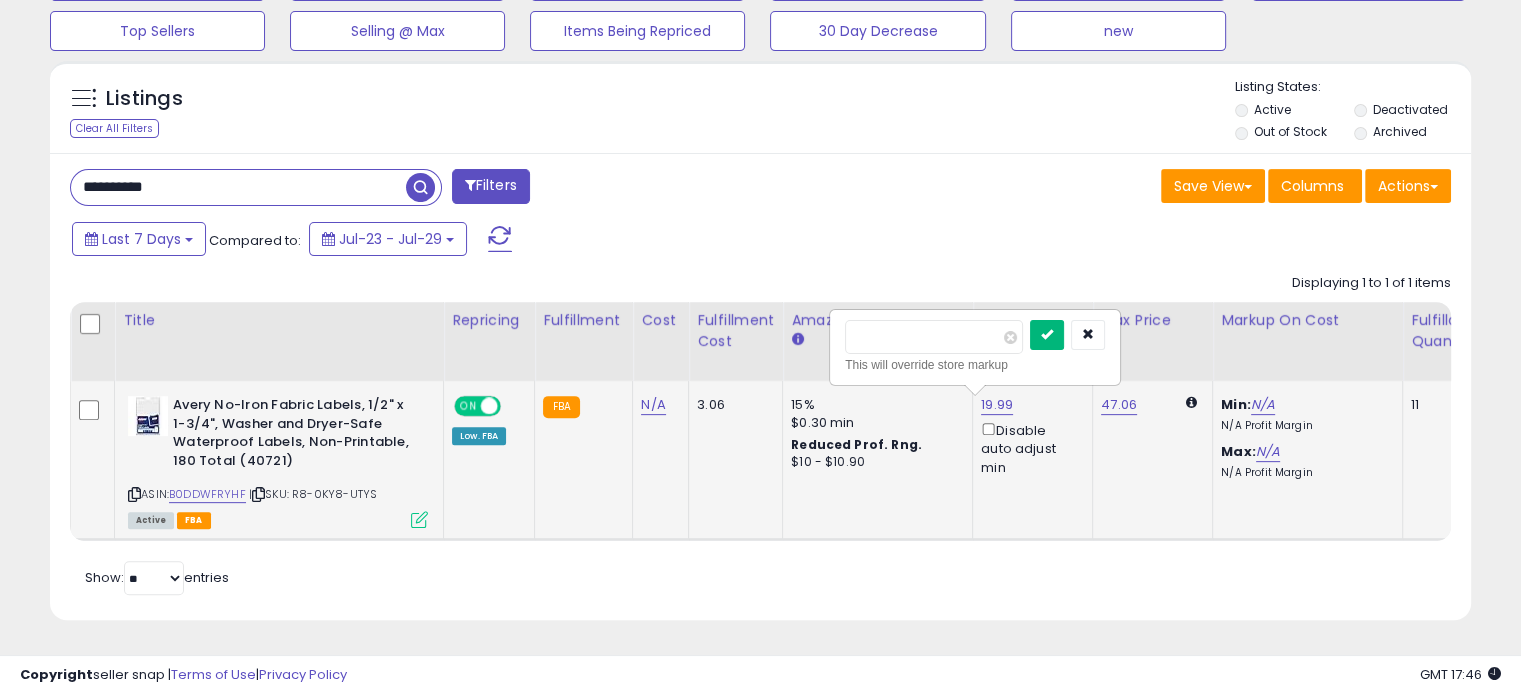 type on "*****" 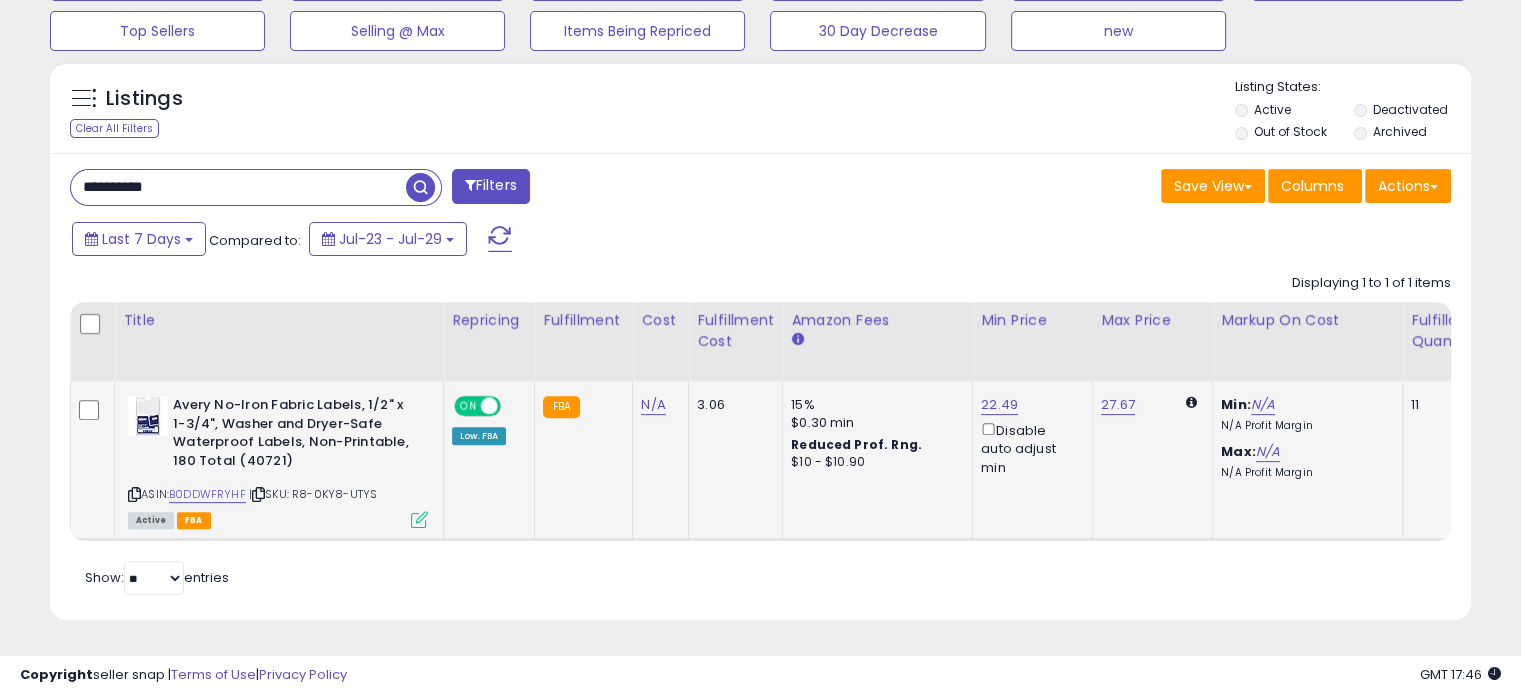 click on "FBA" 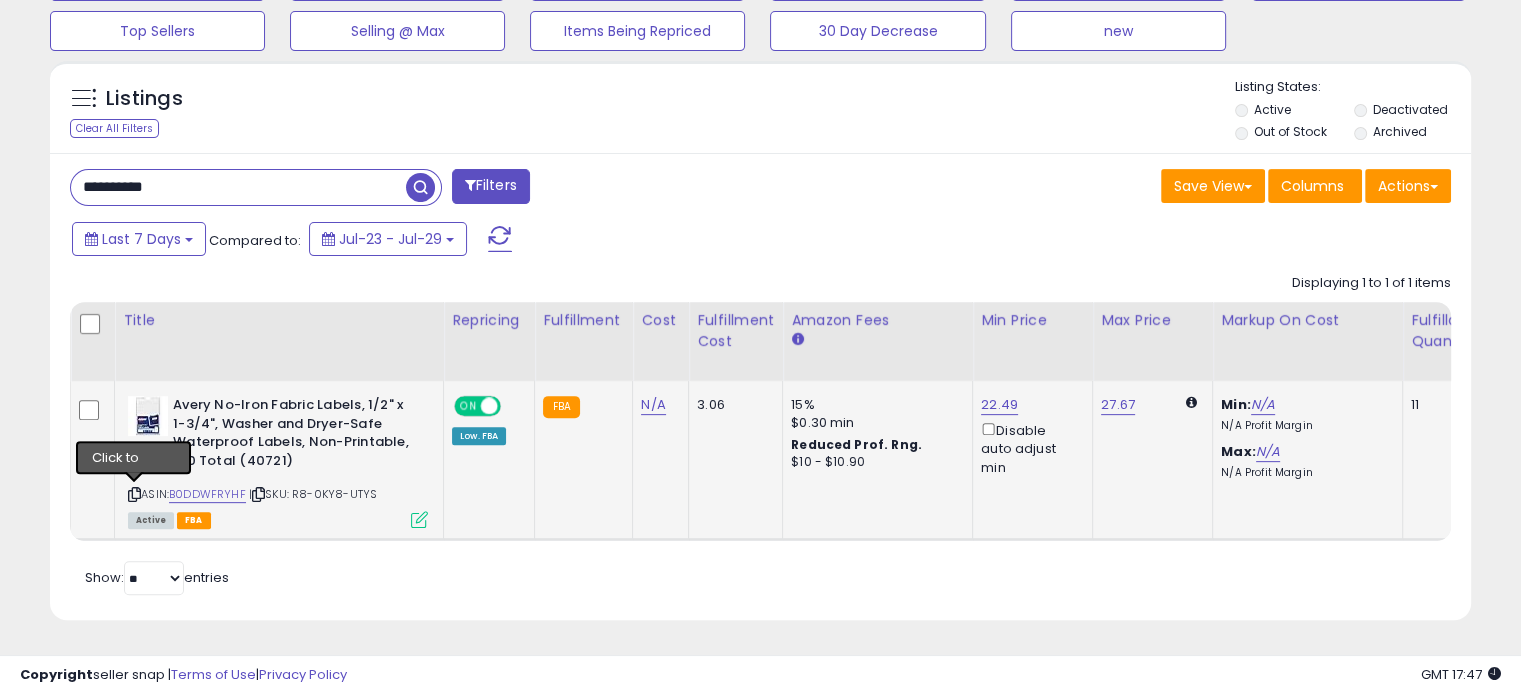 click at bounding box center [134, 494] 